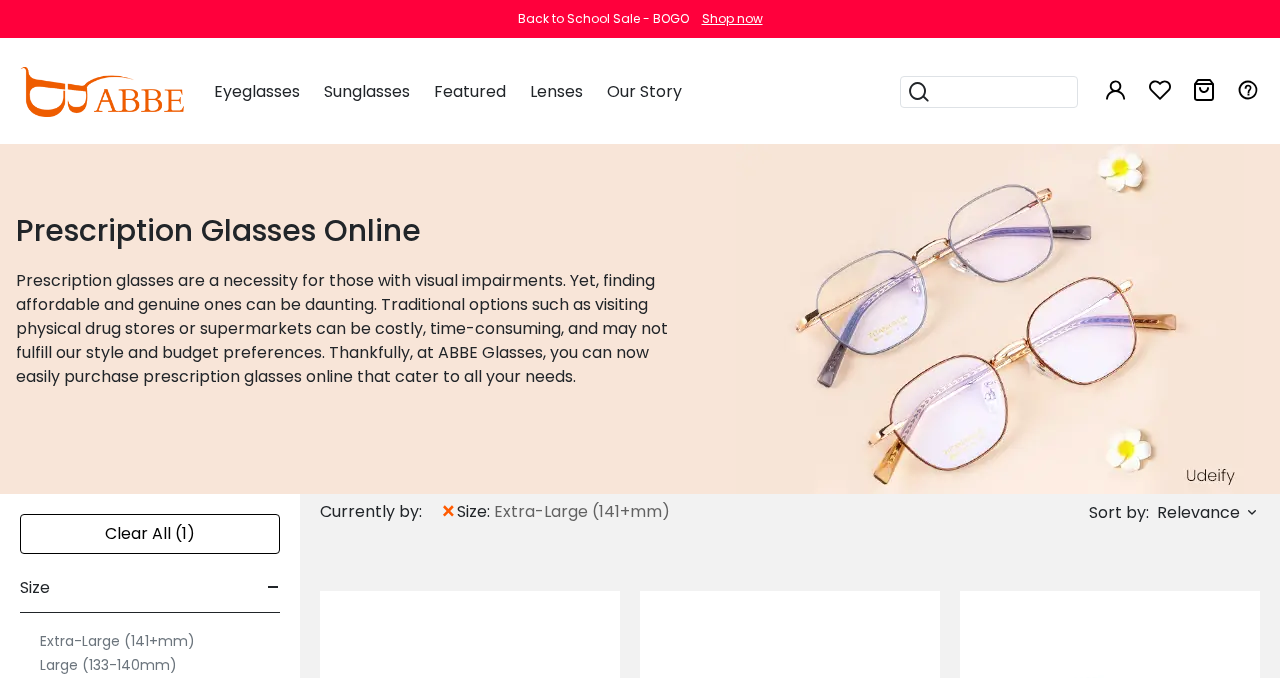 scroll, scrollTop: 0, scrollLeft: 0, axis: both 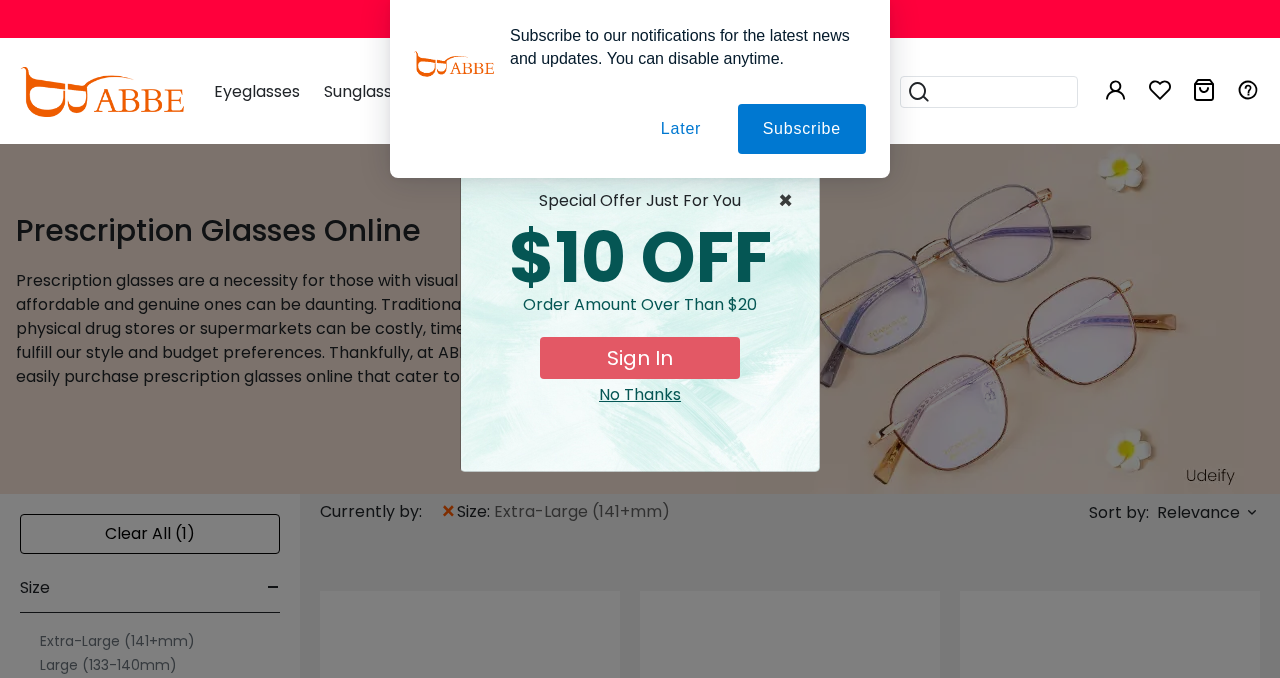 click on "×" at bounding box center (790, 201) 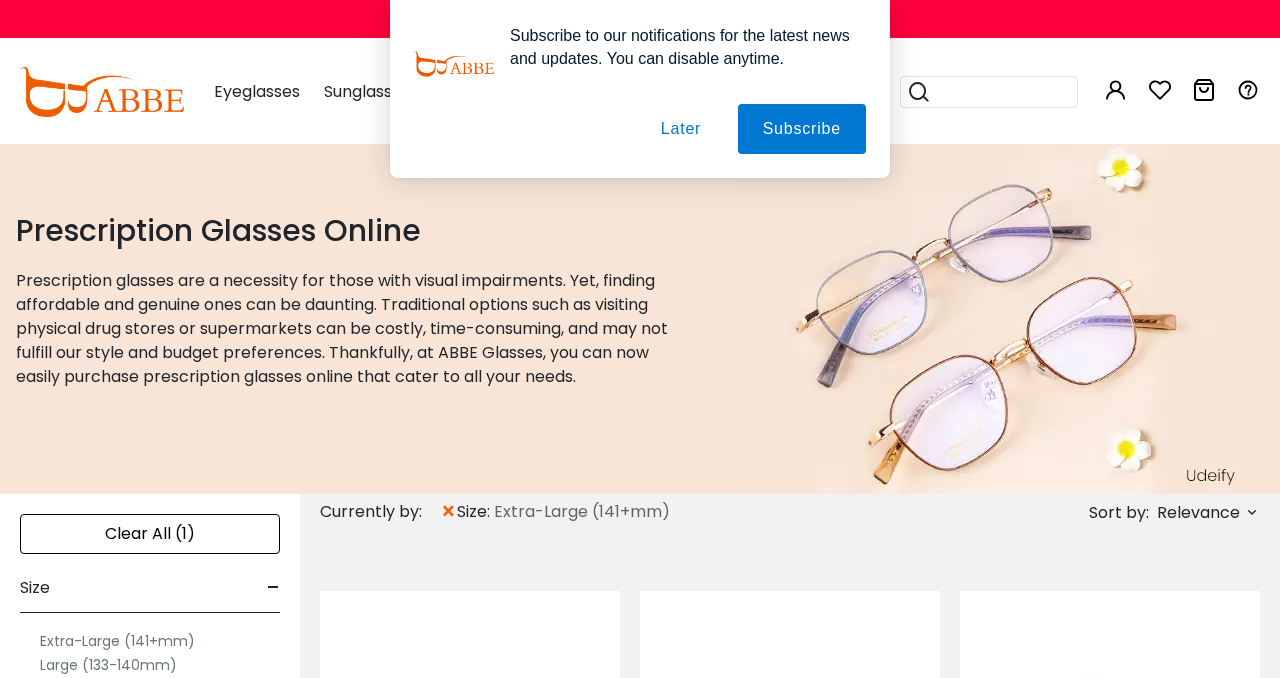 click on "Later" at bounding box center [0, 0] 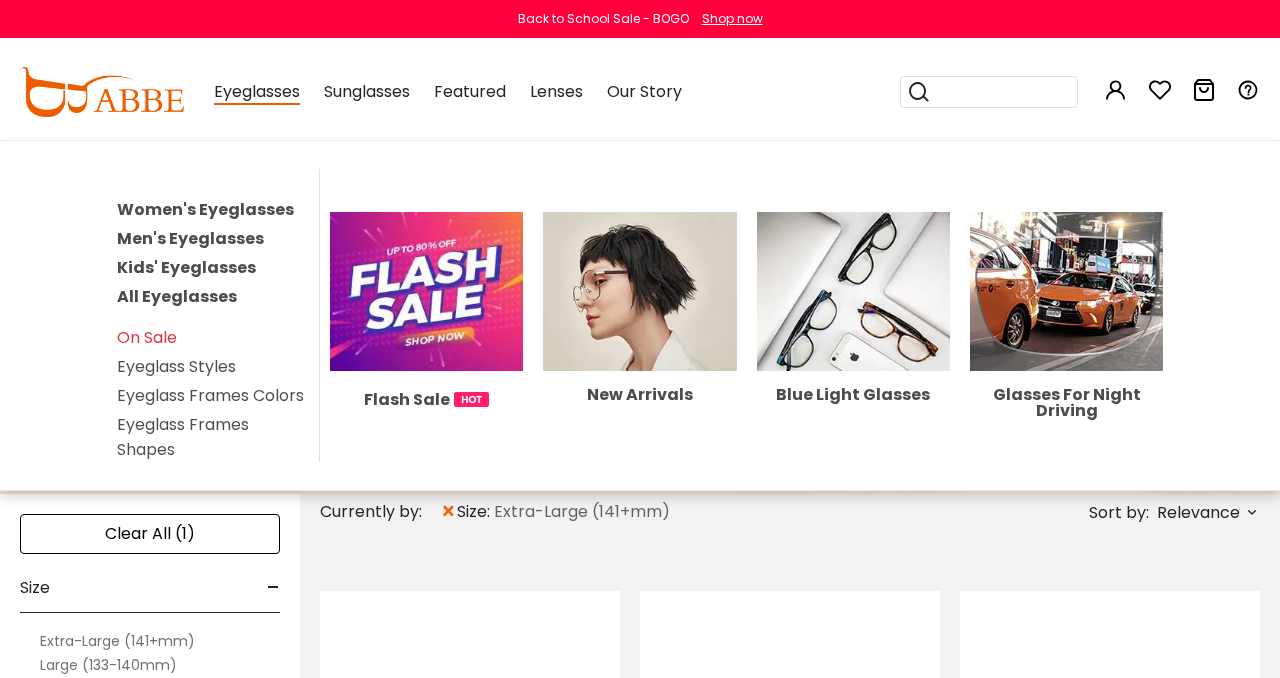click on "Eyeglasses" at bounding box center (257, 92) 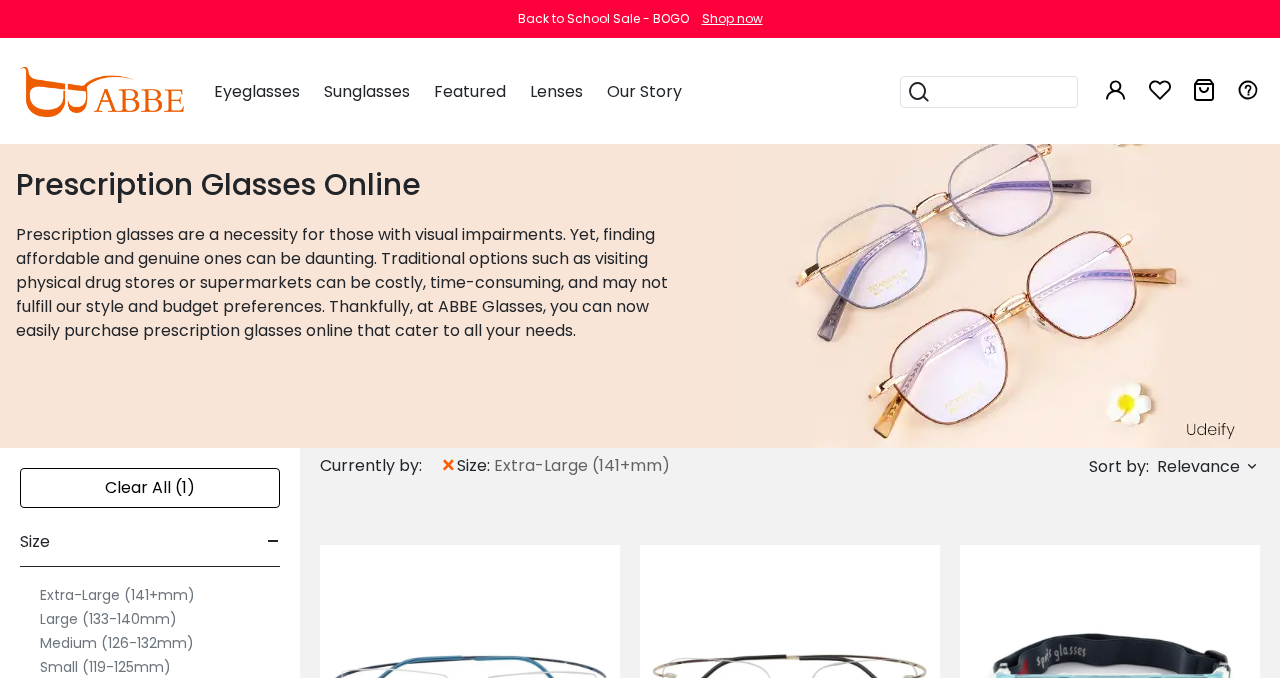 scroll, scrollTop: 0, scrollLeft: 0, axis: both 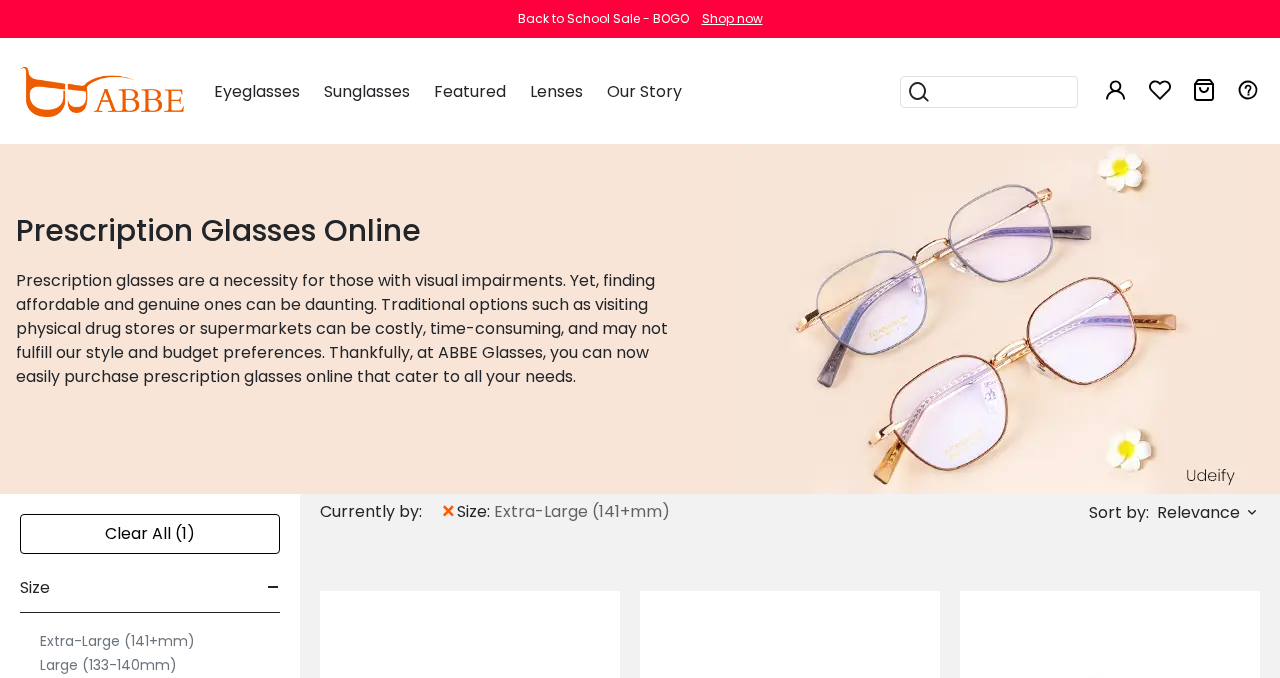 click at bounding box center [102, 92] 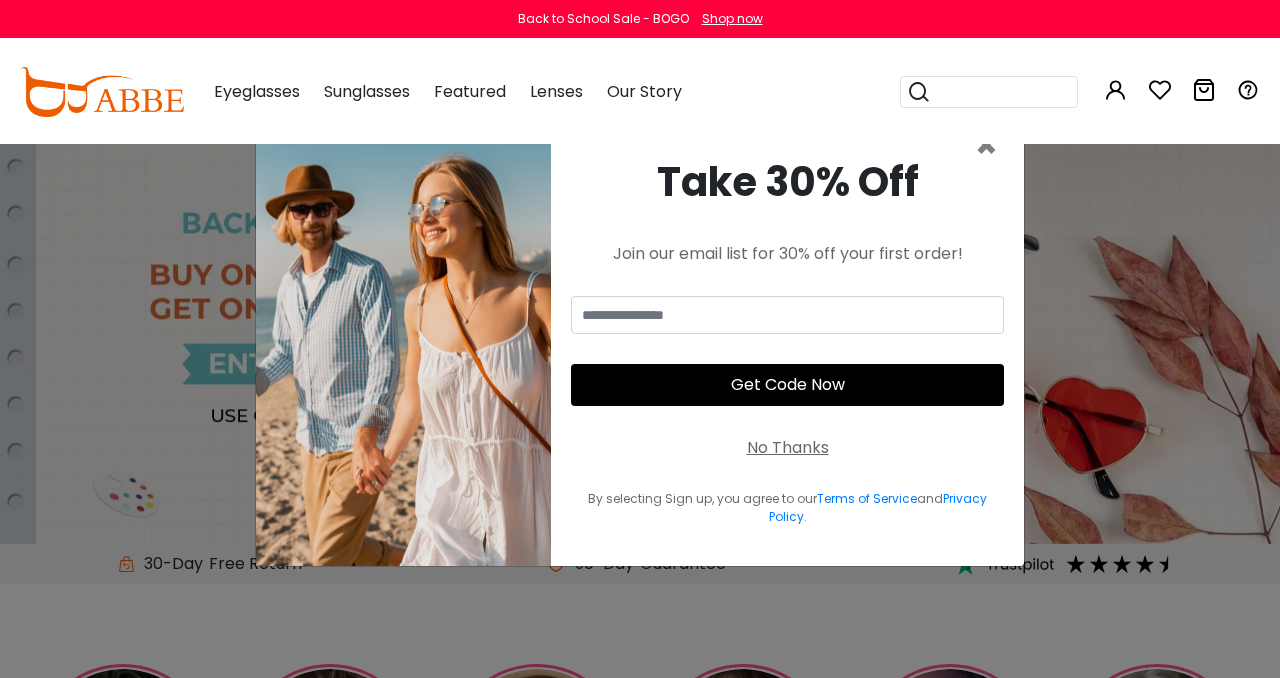 scroll, scrollTop: 0, scrollLeft: 0, axis: both 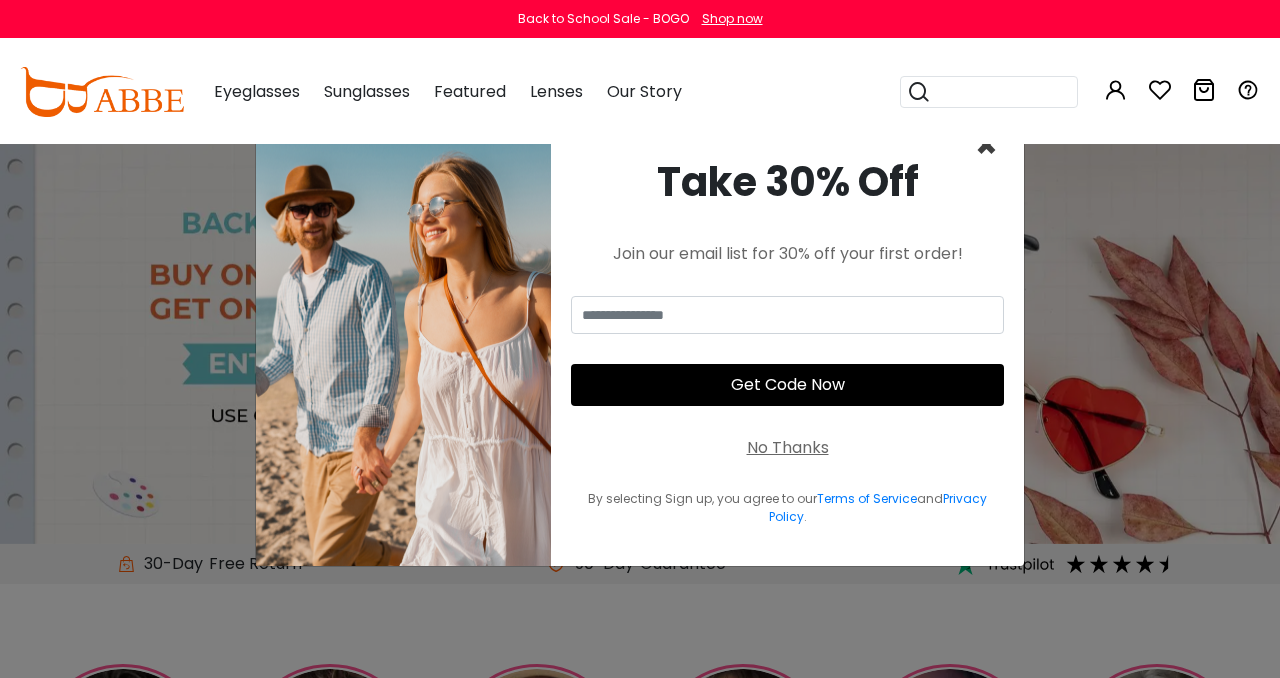 click on "×" at bounding box center (986, 145) 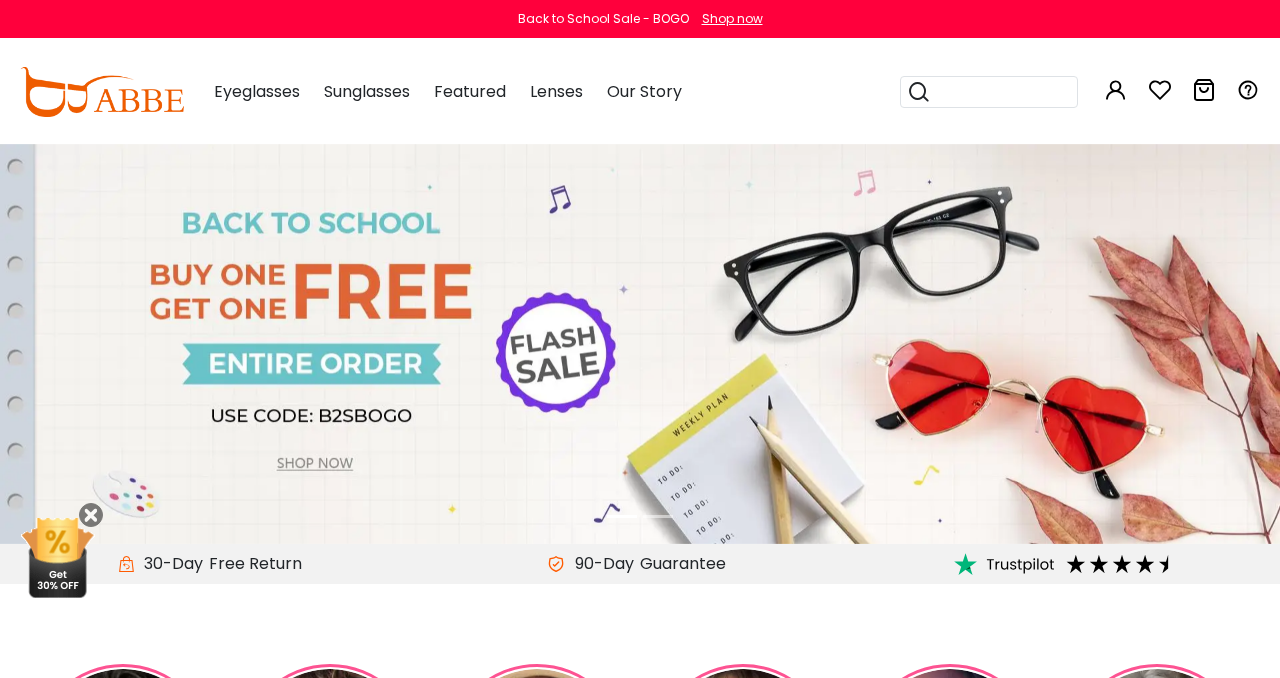 click at bounding box center [640, 344] 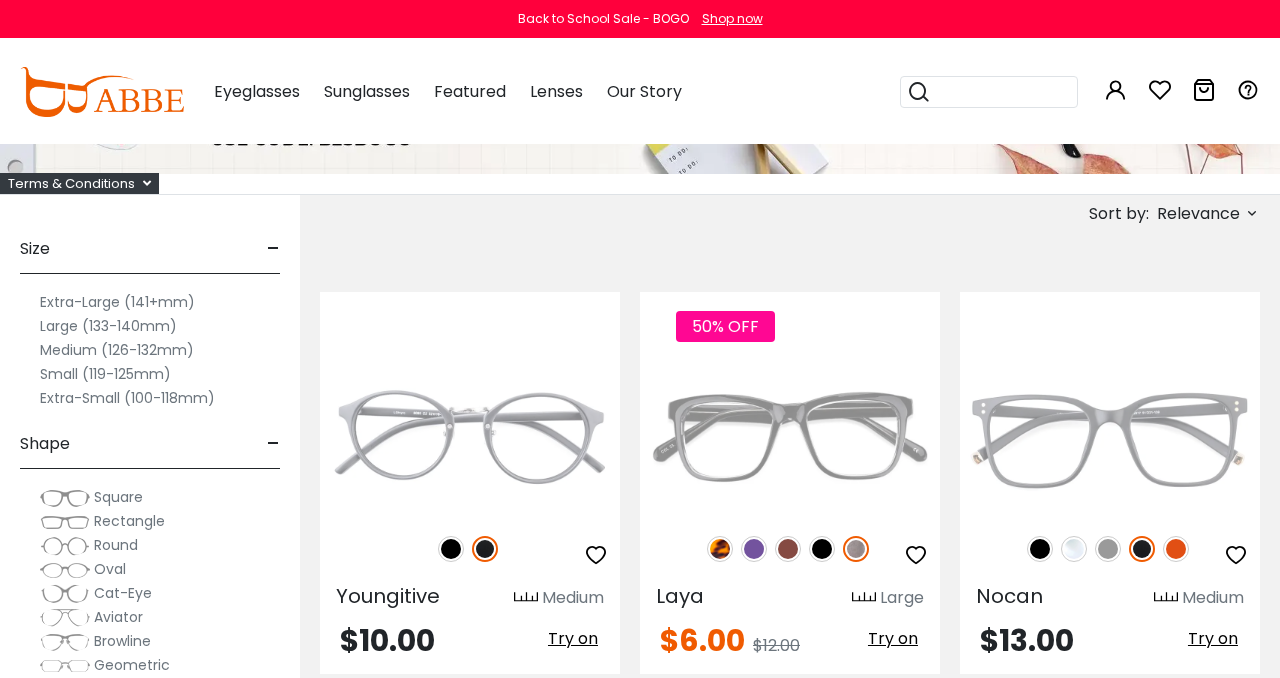 scroll, scrollTop: 250, scrollLeft: 0, axis: vertical 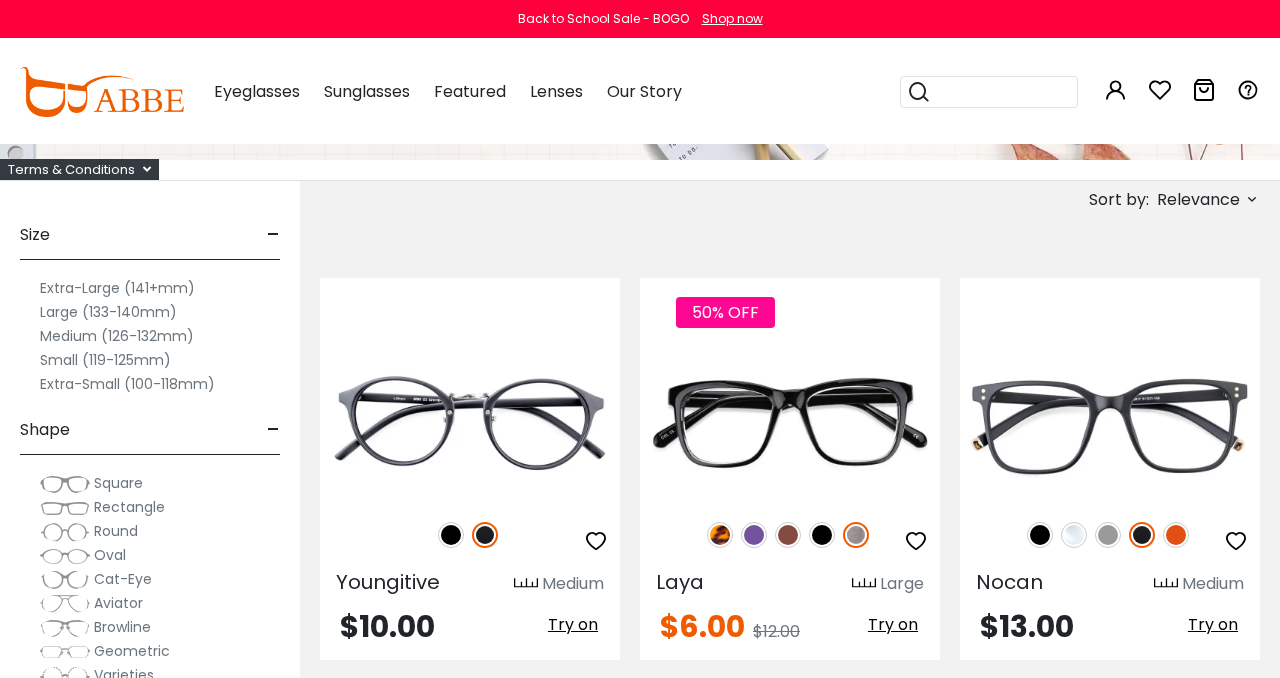 click on "Extra-Large (141+mm)" at bounding box center (117, 288) 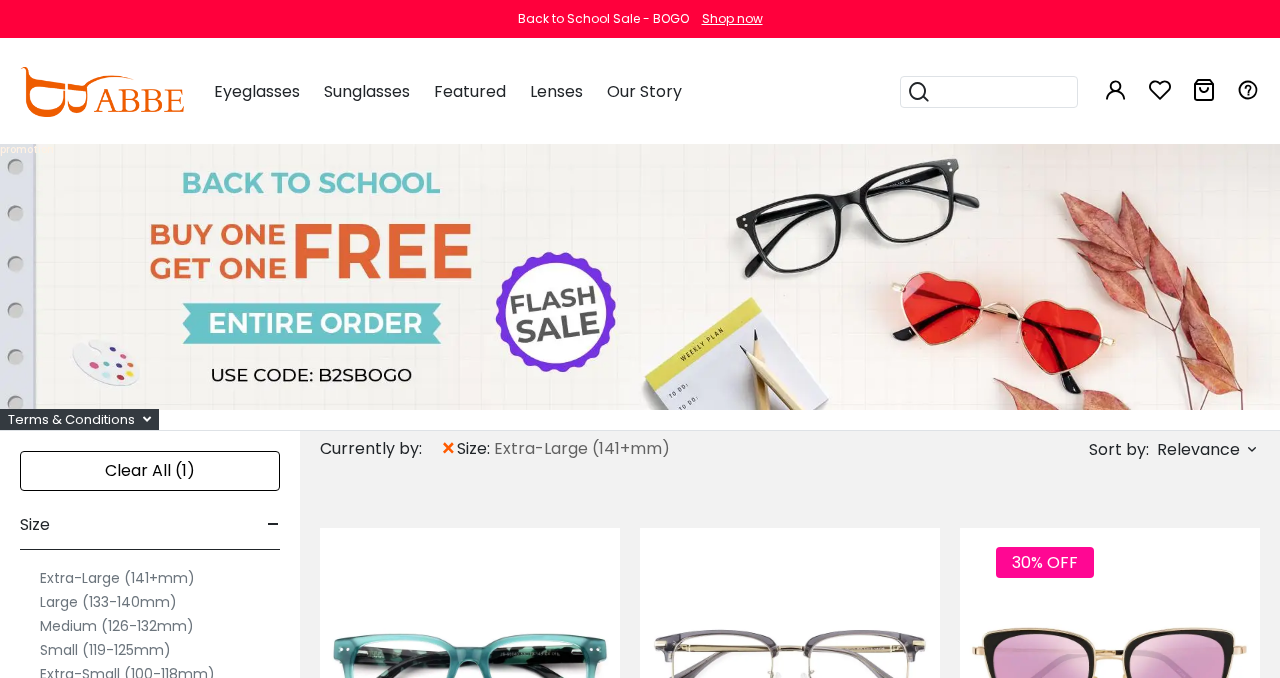 scroll, scrollTop: 94, scrollLeft: 0, axis: vertical 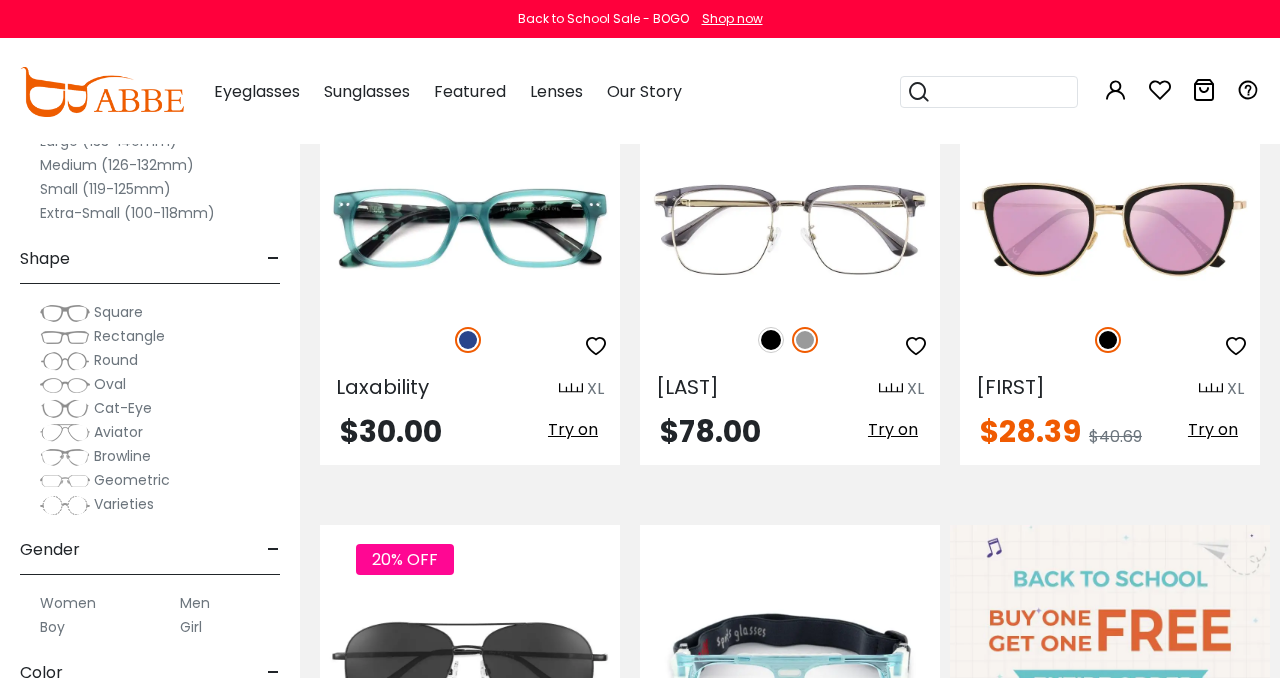 click on "Square" at bounding box center (118, 312) 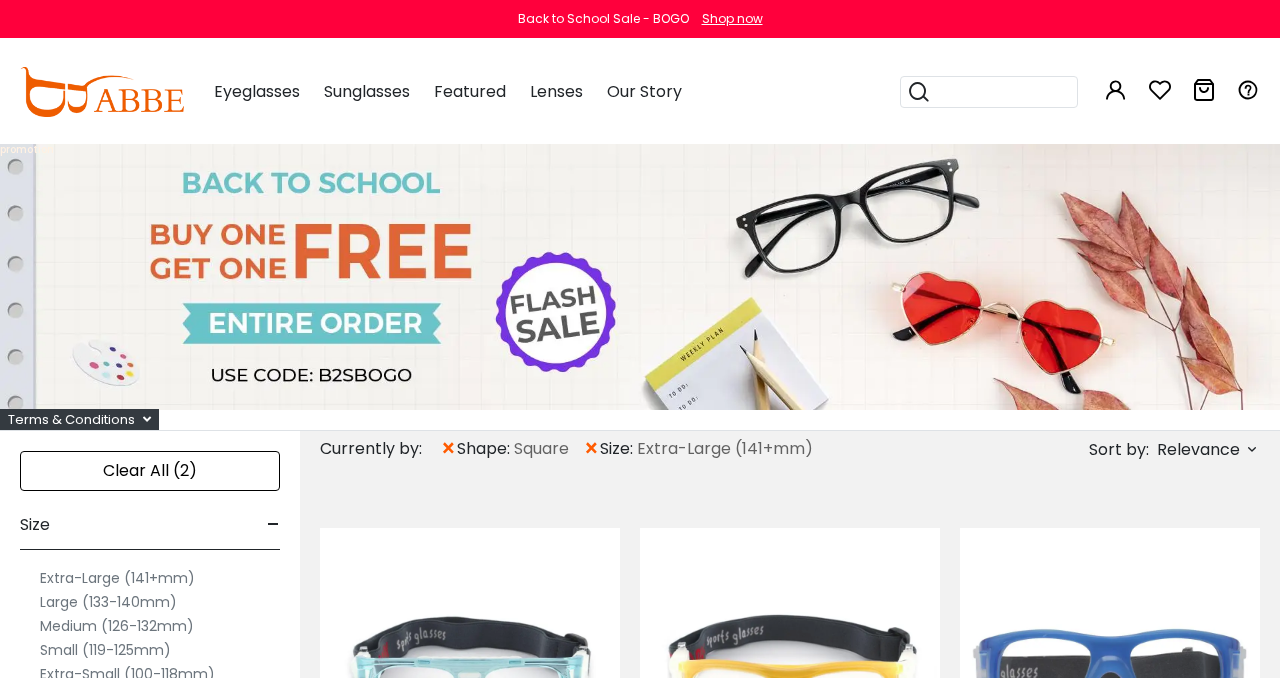 scroll, scrollTop: 0, scrollLeft: 0, axis: both 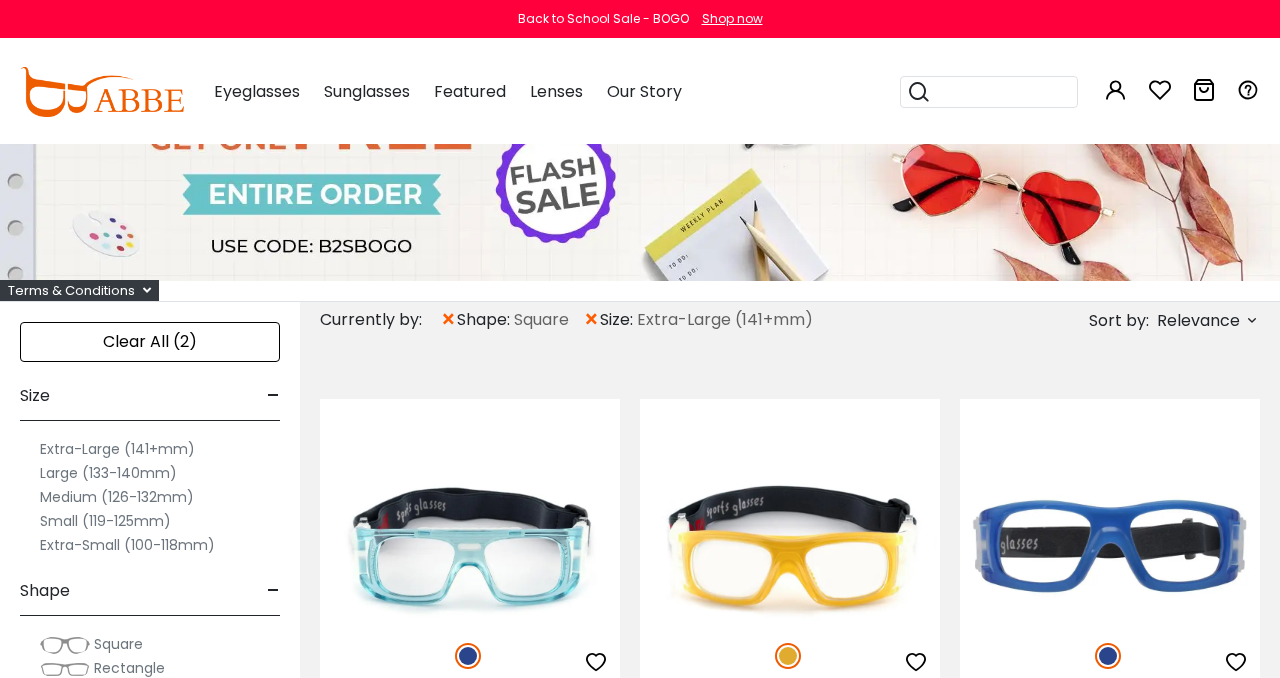 click on "Large (133-140mm)" at bounding box center (108, 473) 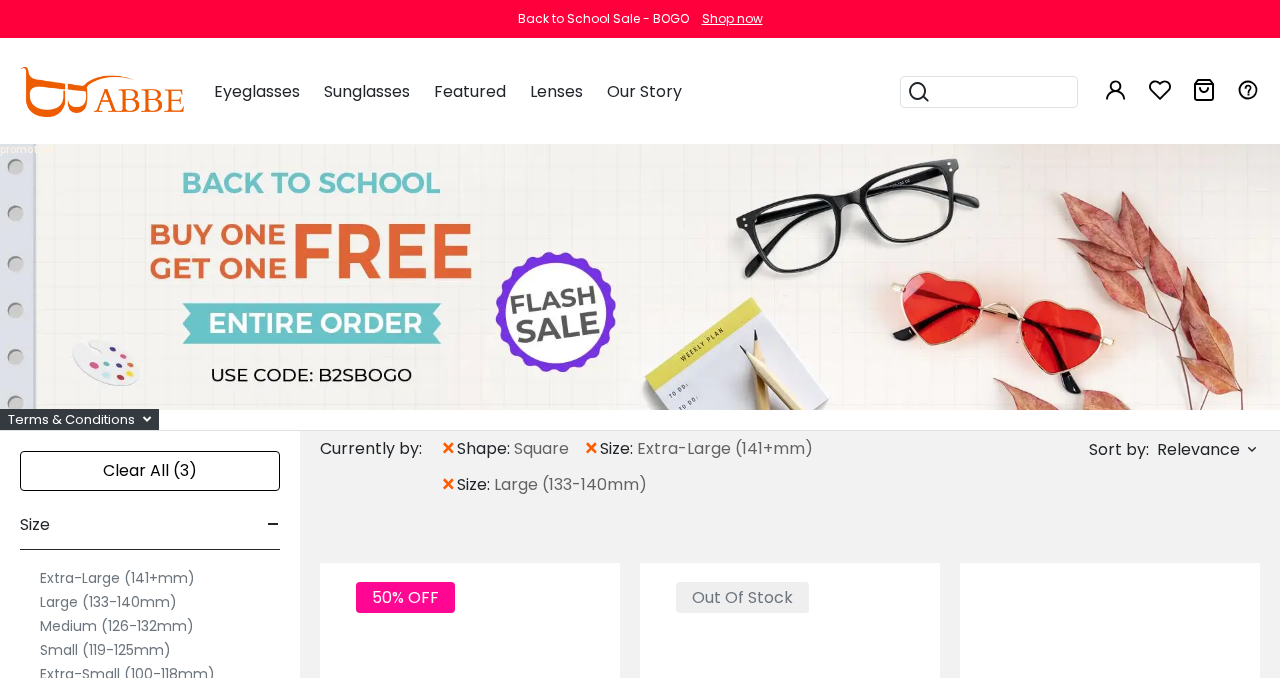 scroll, scrollTop: 0, scrollLeft: 0, axis: both 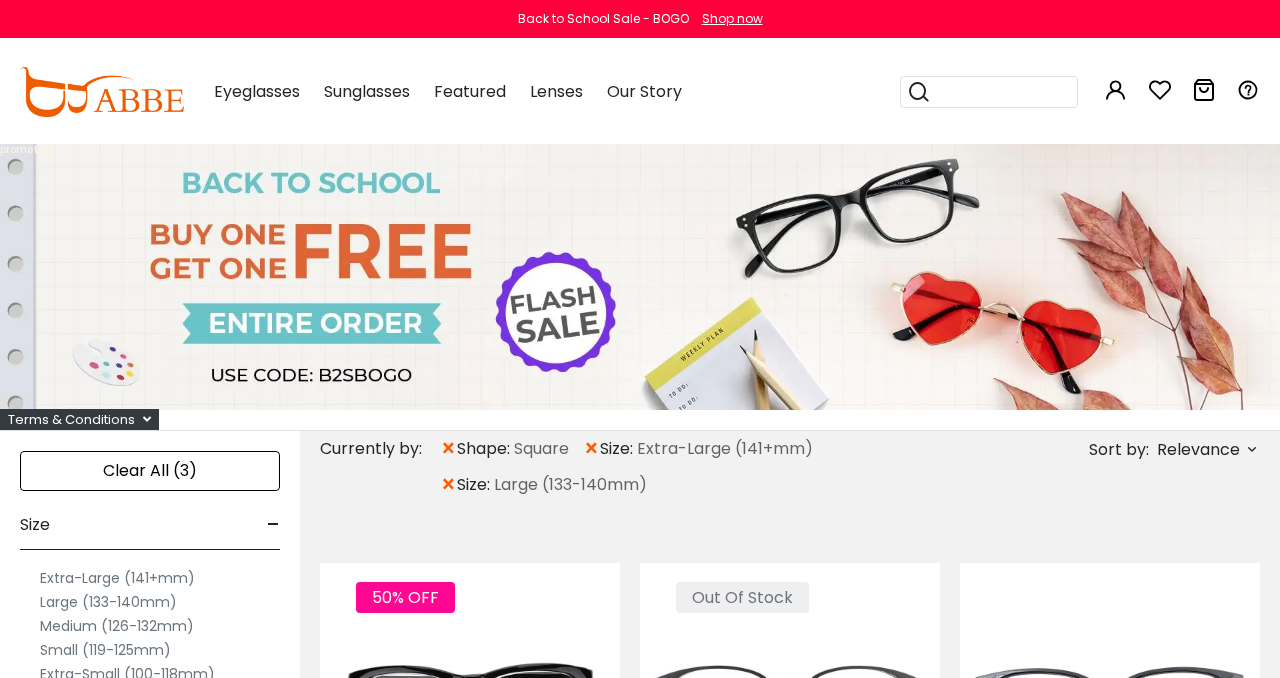 click on "×" at bounding box center (591, 449) 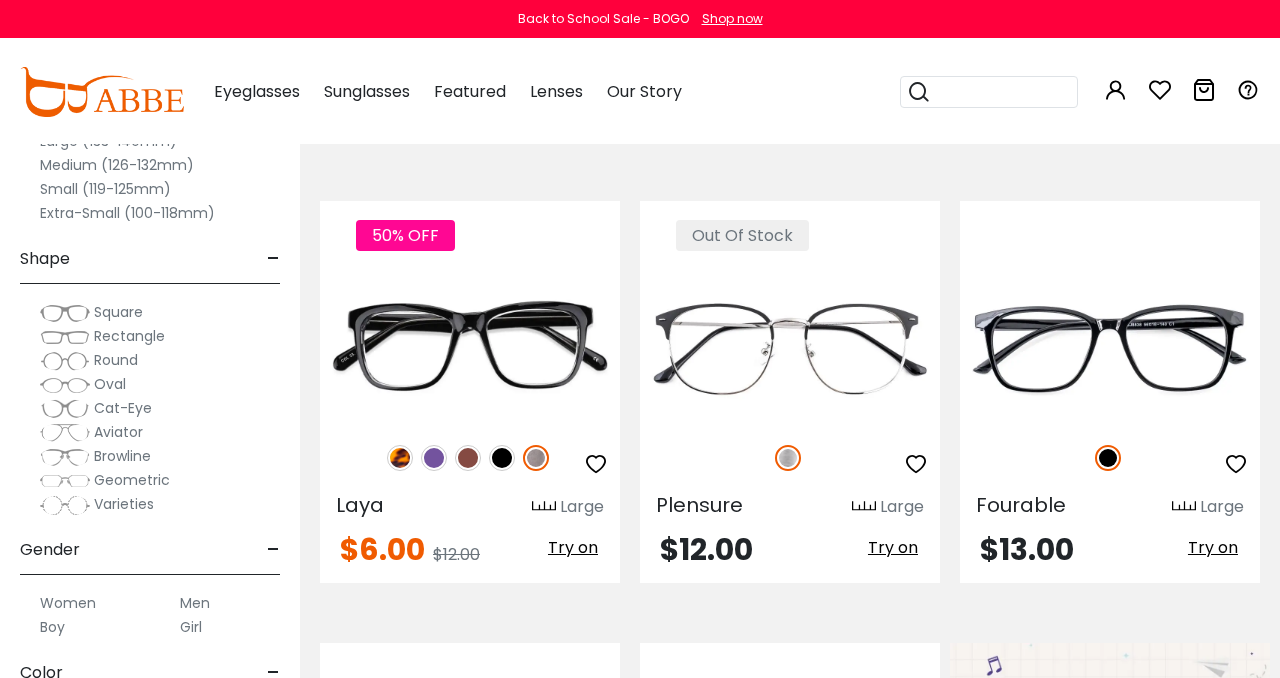scroll, scrollTop: 359, scrollLeft: 0, axis: vertical 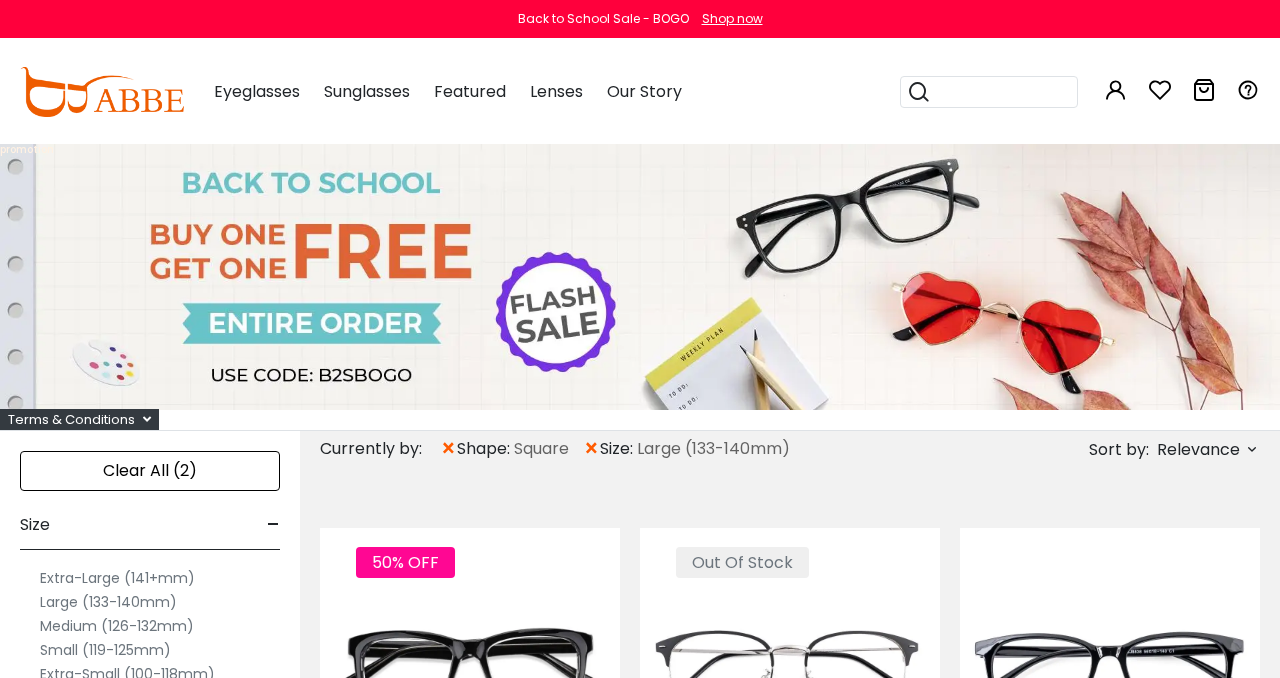 click on "Medium (126-132mm)" at bounding box center [117, 626] 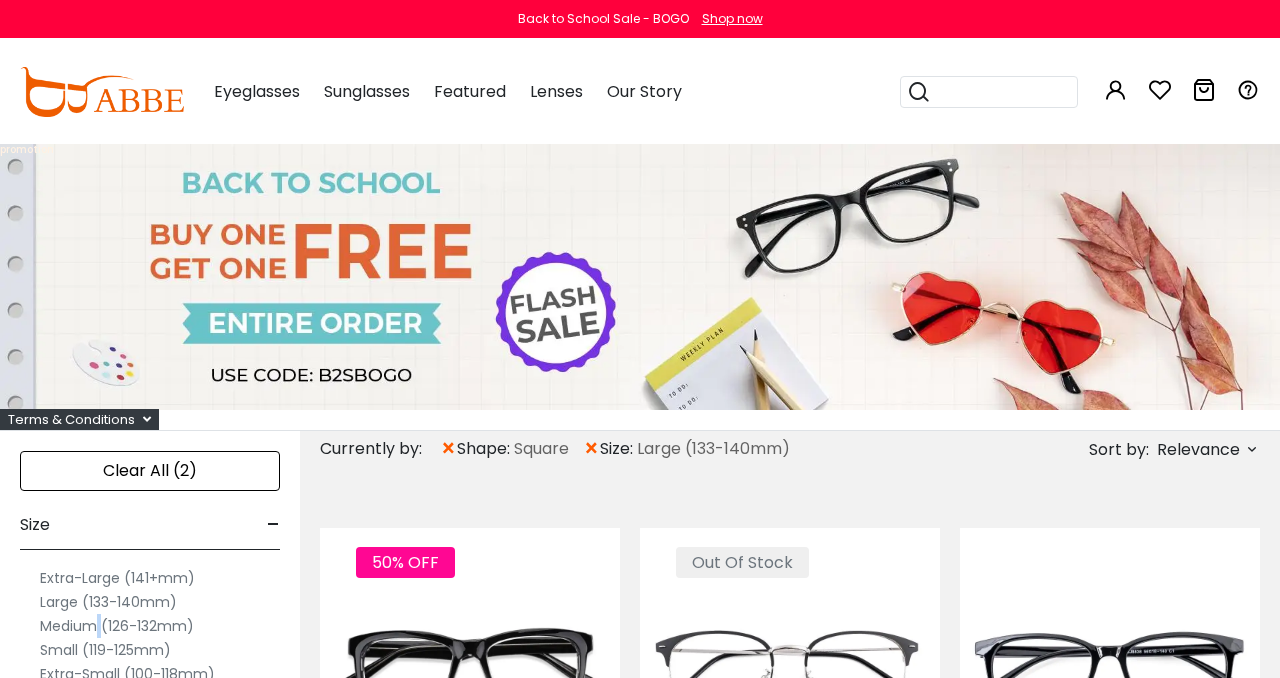 click on "Medium (126-132mm)" at bounding box center [117, 626] 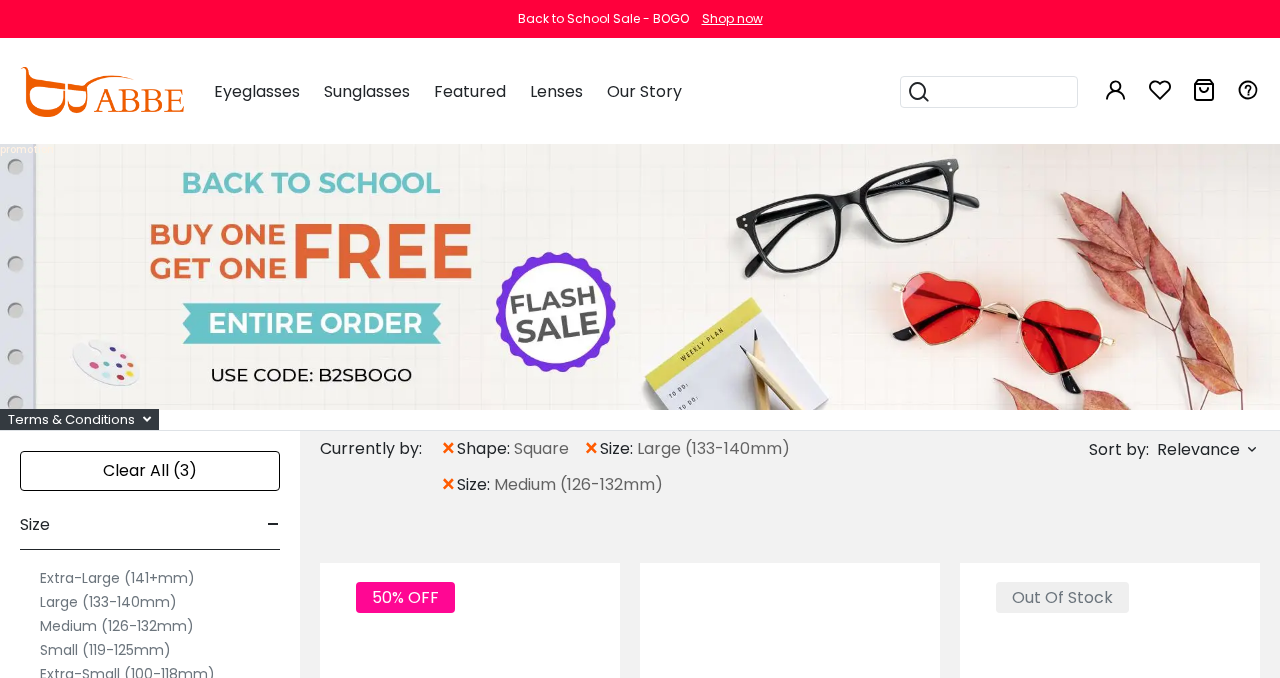 scroll, scrollTop: 0, scrollLeft: 0, axis: both 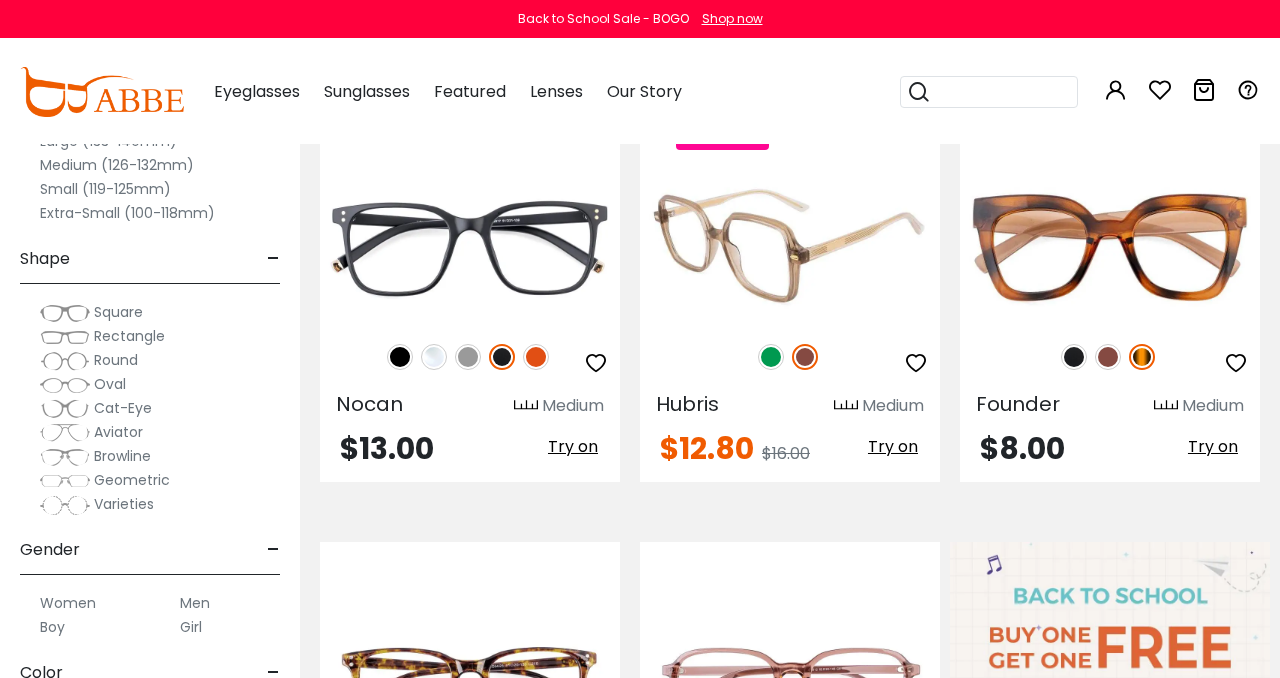 click at bounding box center [771, 357] 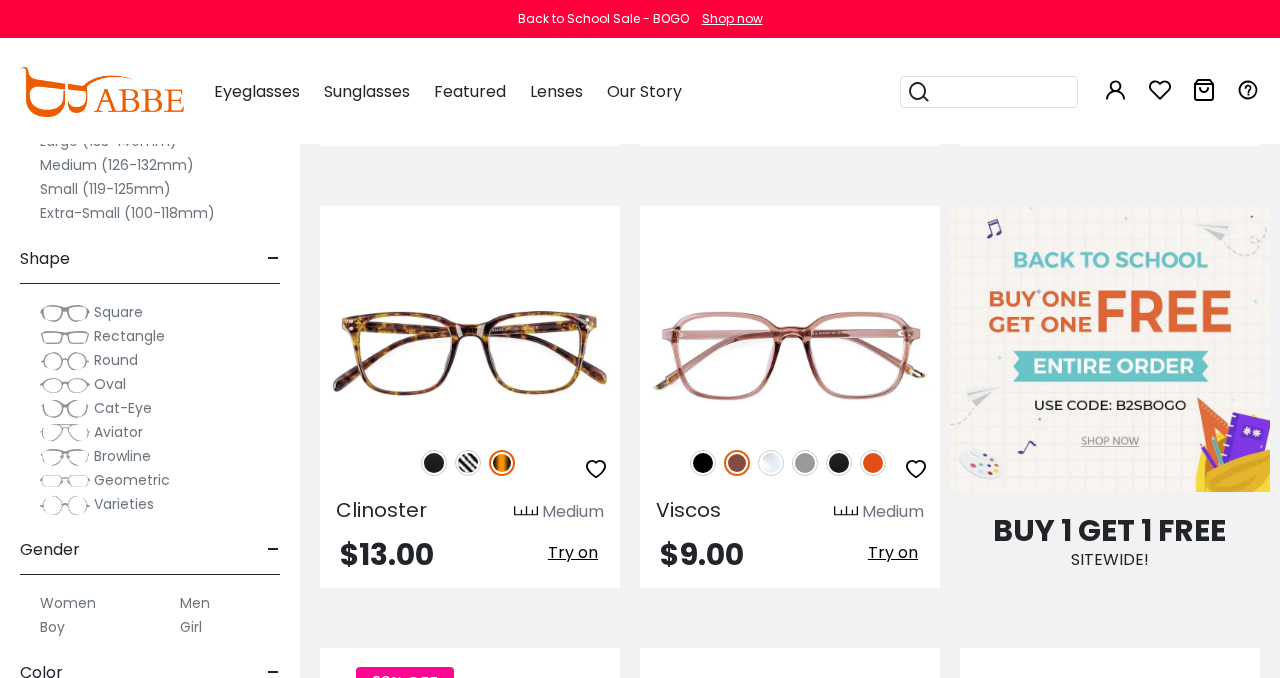 scroll, scrollTop: 766, scrollLeft: 0, axis: vertical 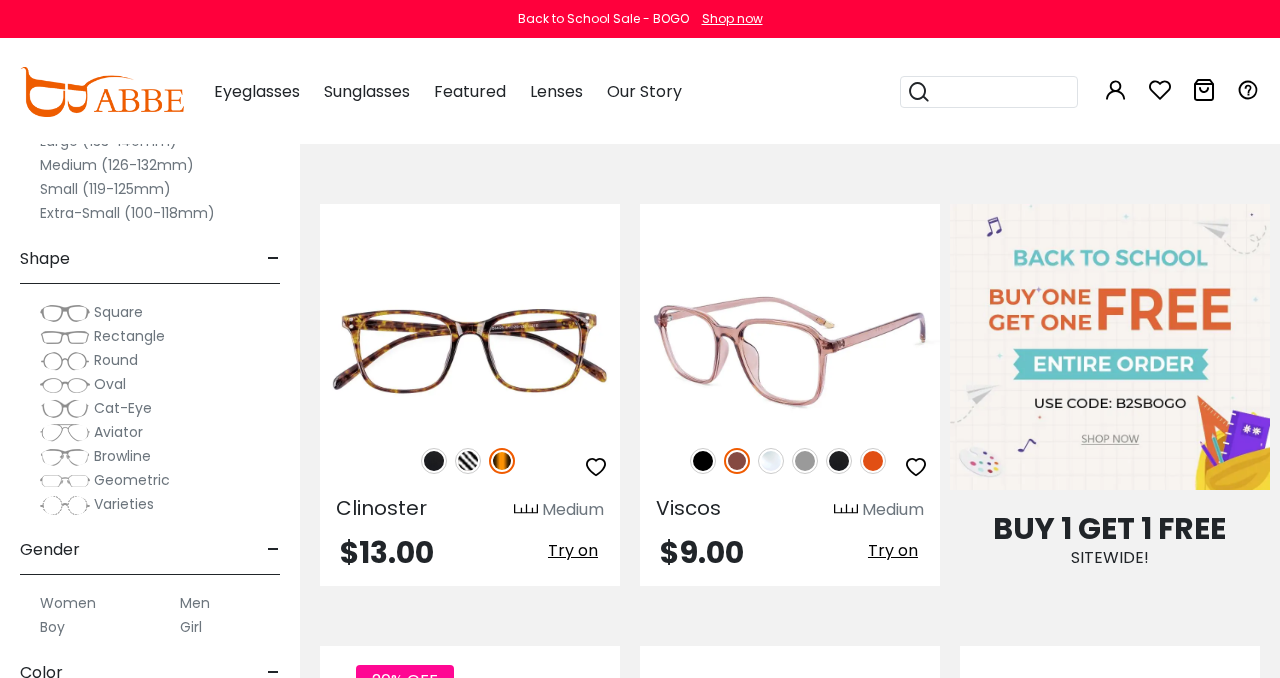 click at bounding box center [703, 461] 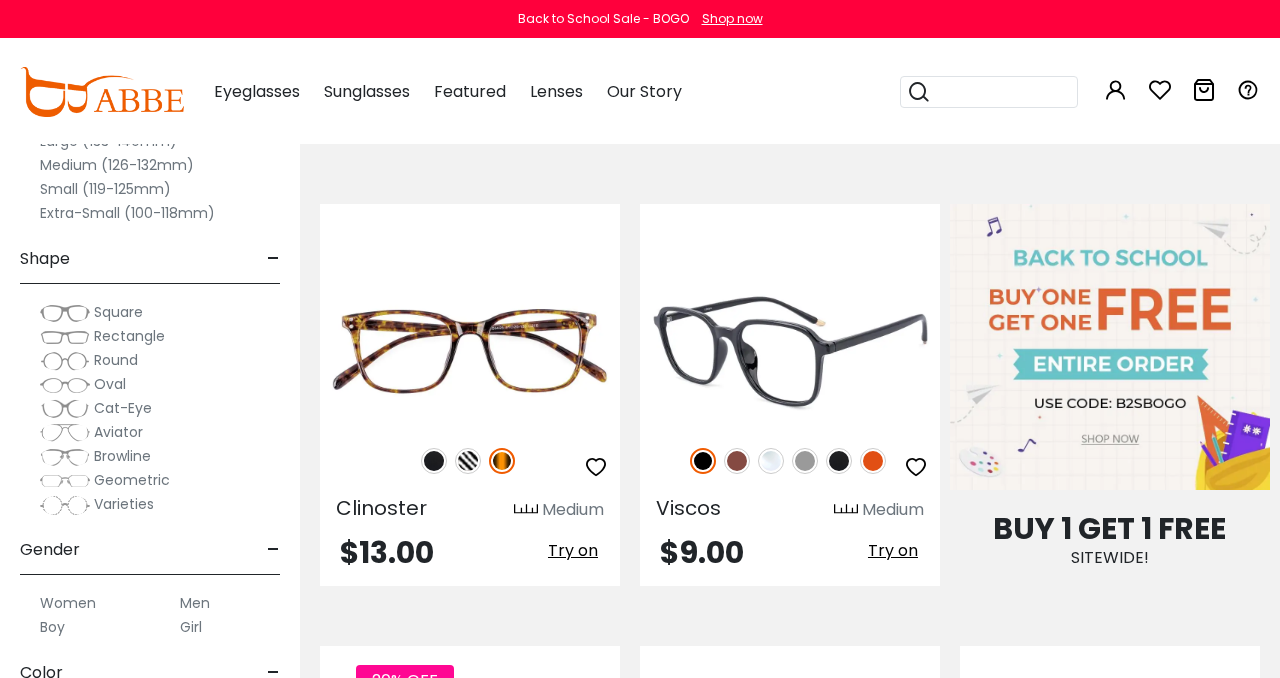 click at bounding box center [839, 461] 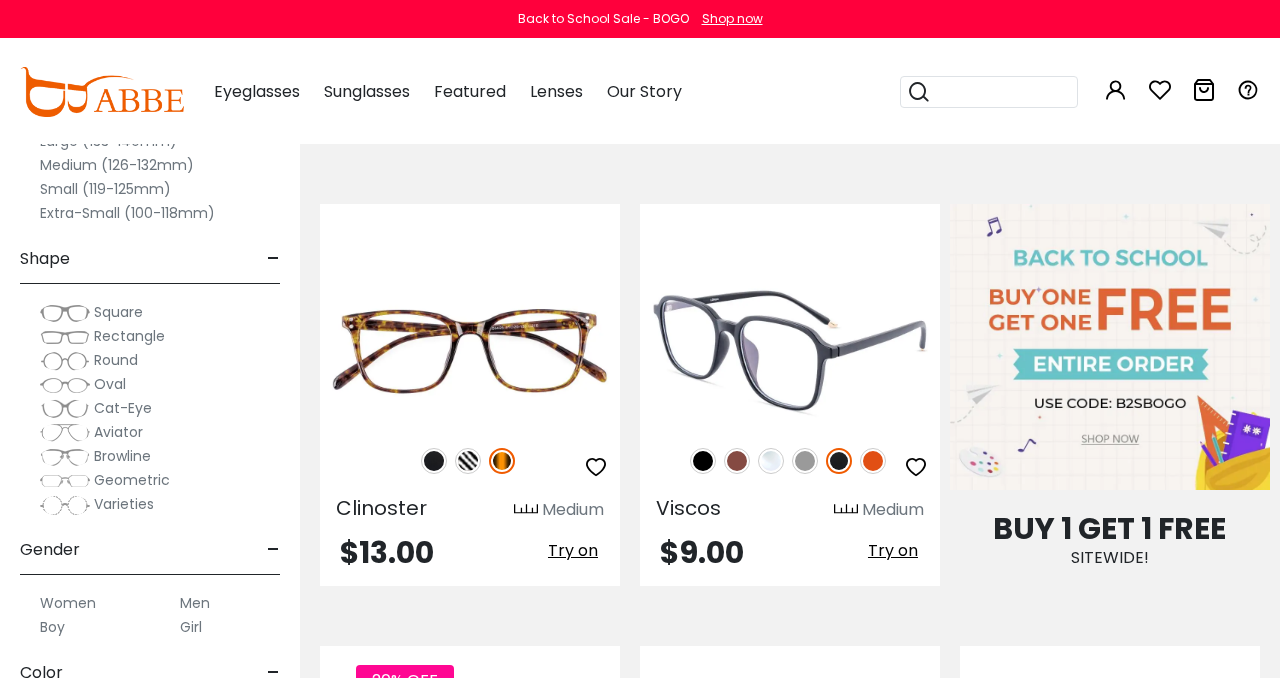 click at bounding box center [805, 461] 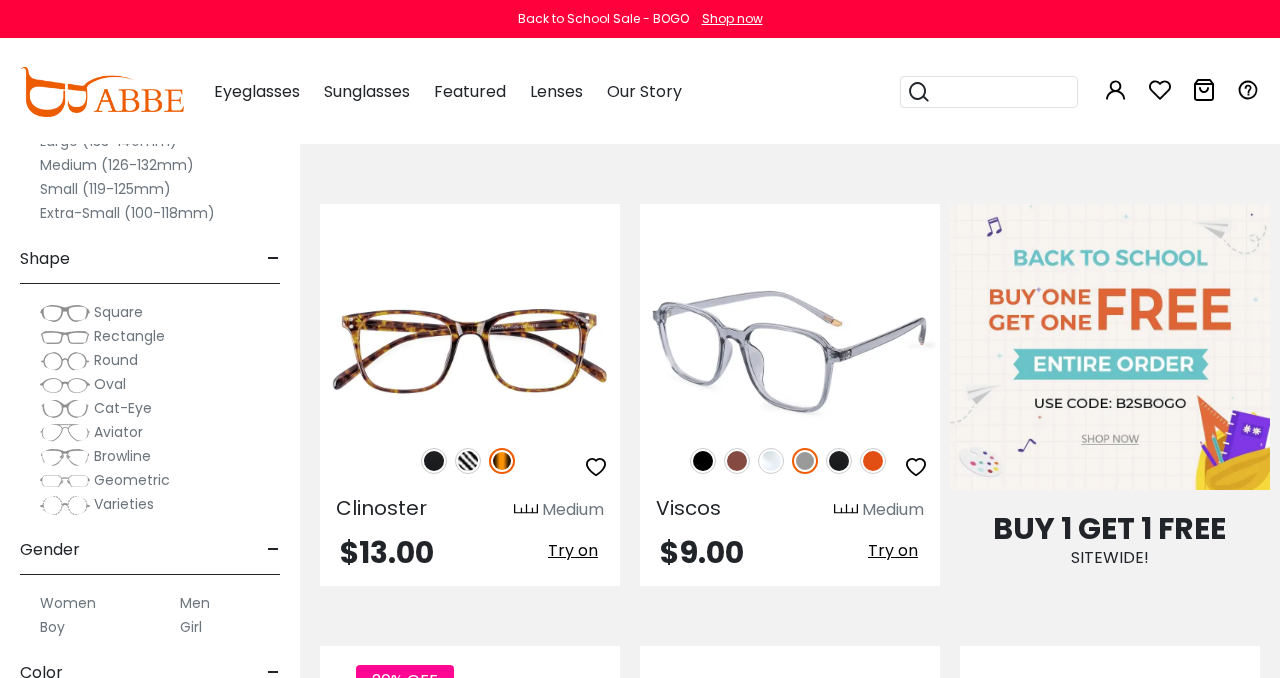 click at bounding box center (771, 461) 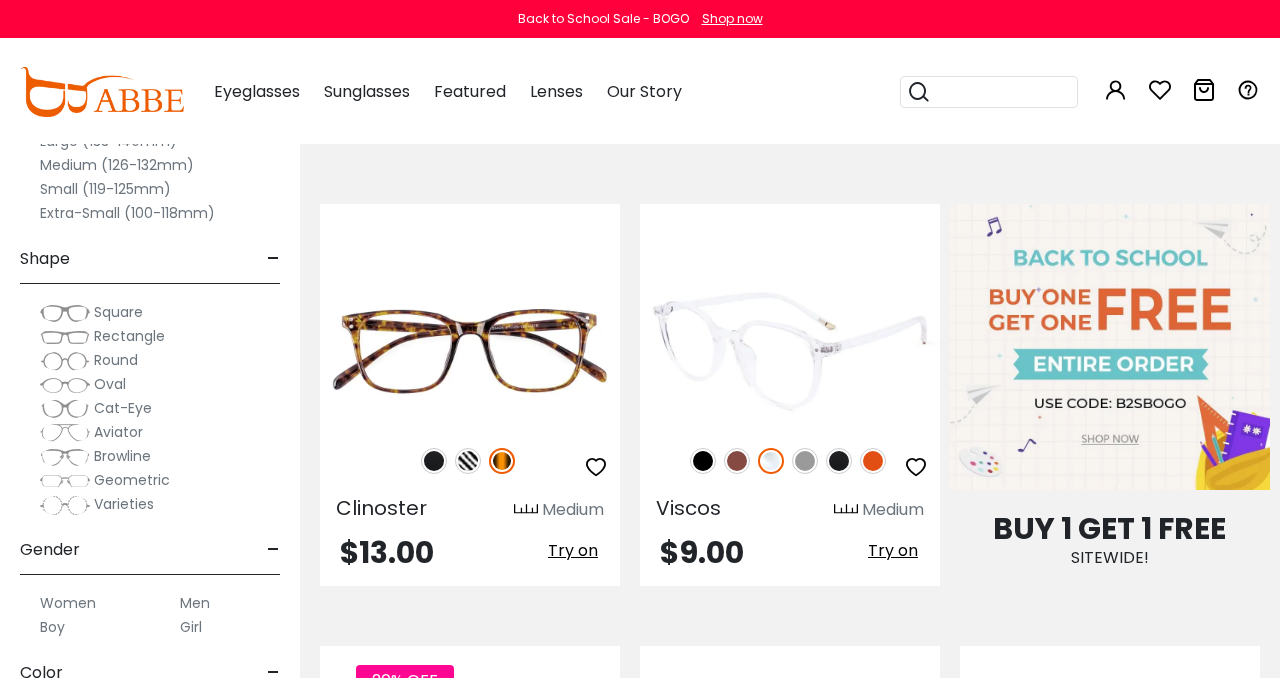 click at bounding box center [737, 461] 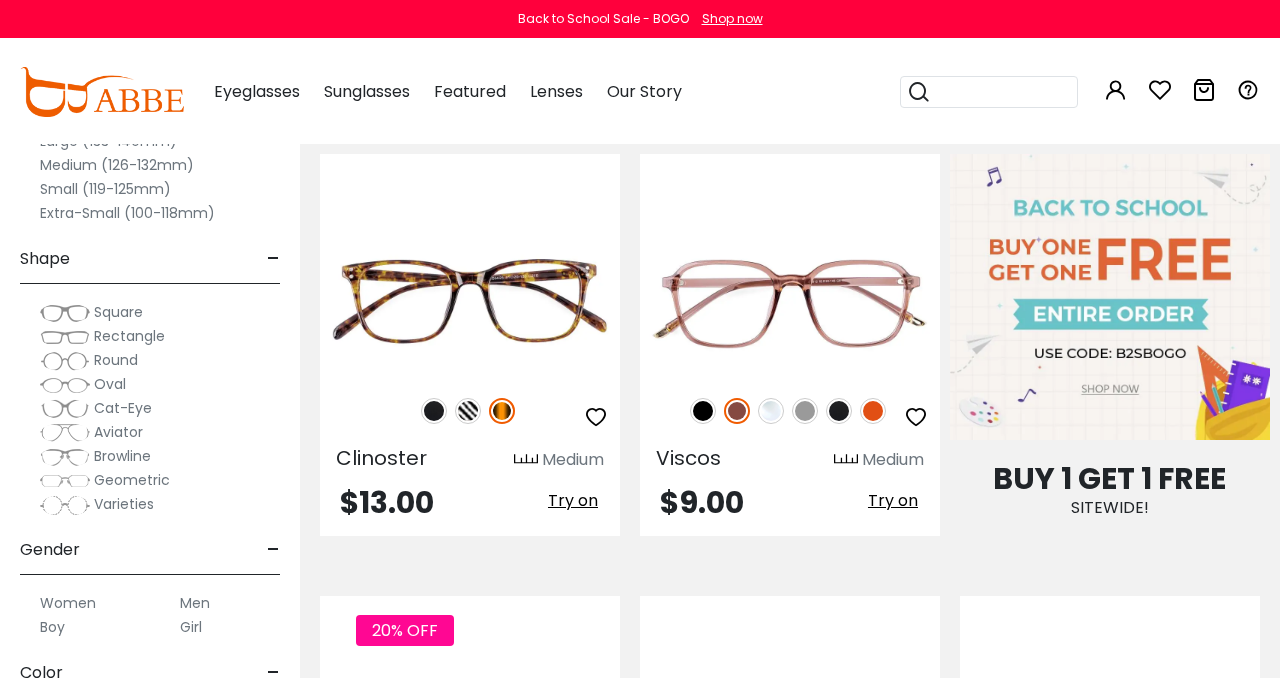 scroll, scrollTop: 821, scrollLeft: 0, axis: vertical 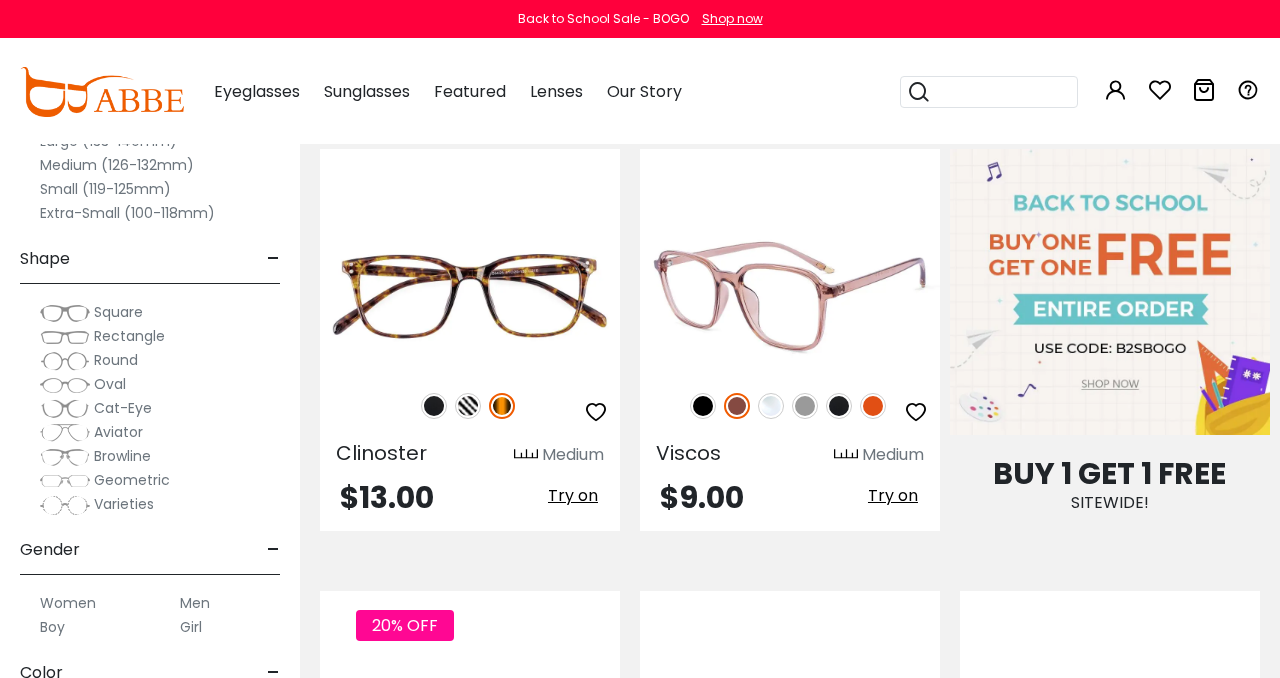 click at bounding box center [703, 406] 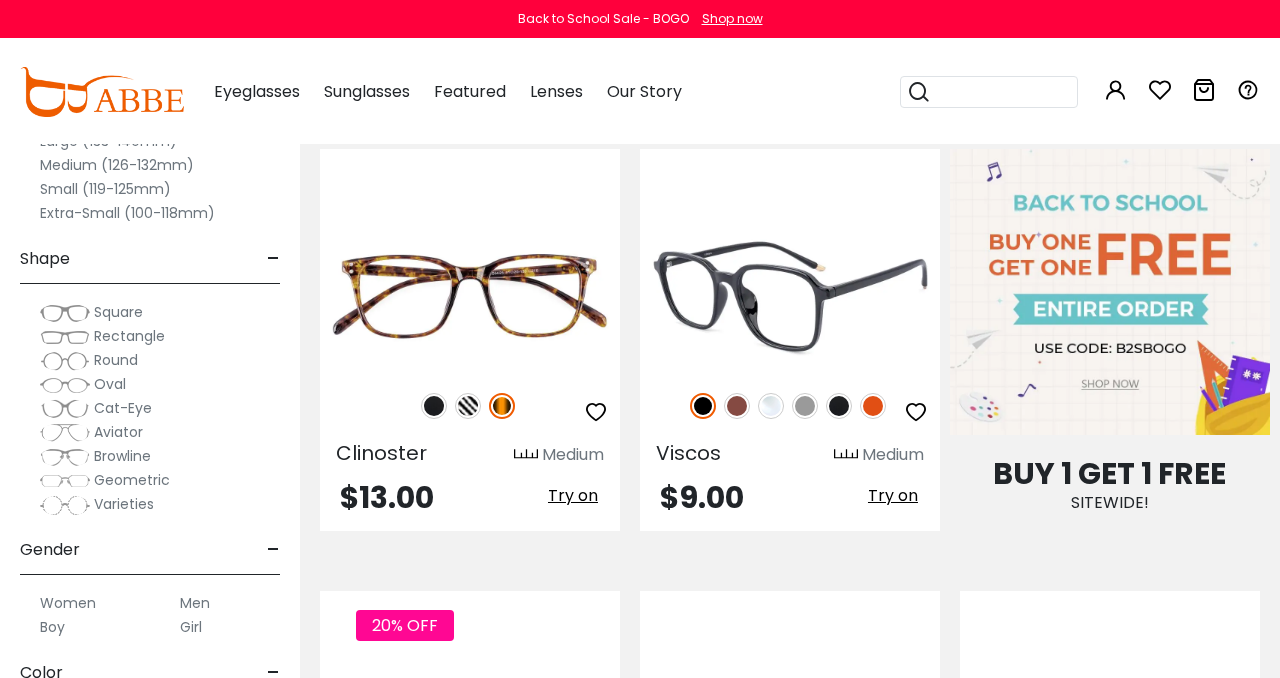 click at bounding box center (805, 406) 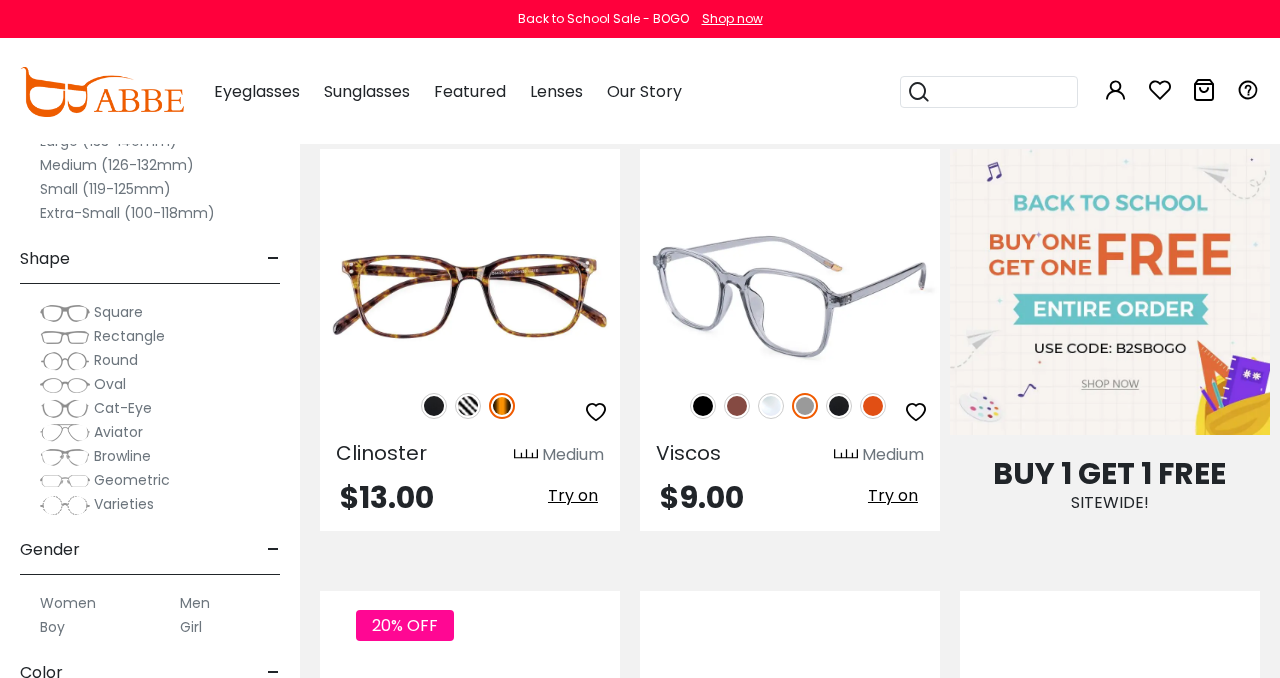 click at bounding box center (873, 406) 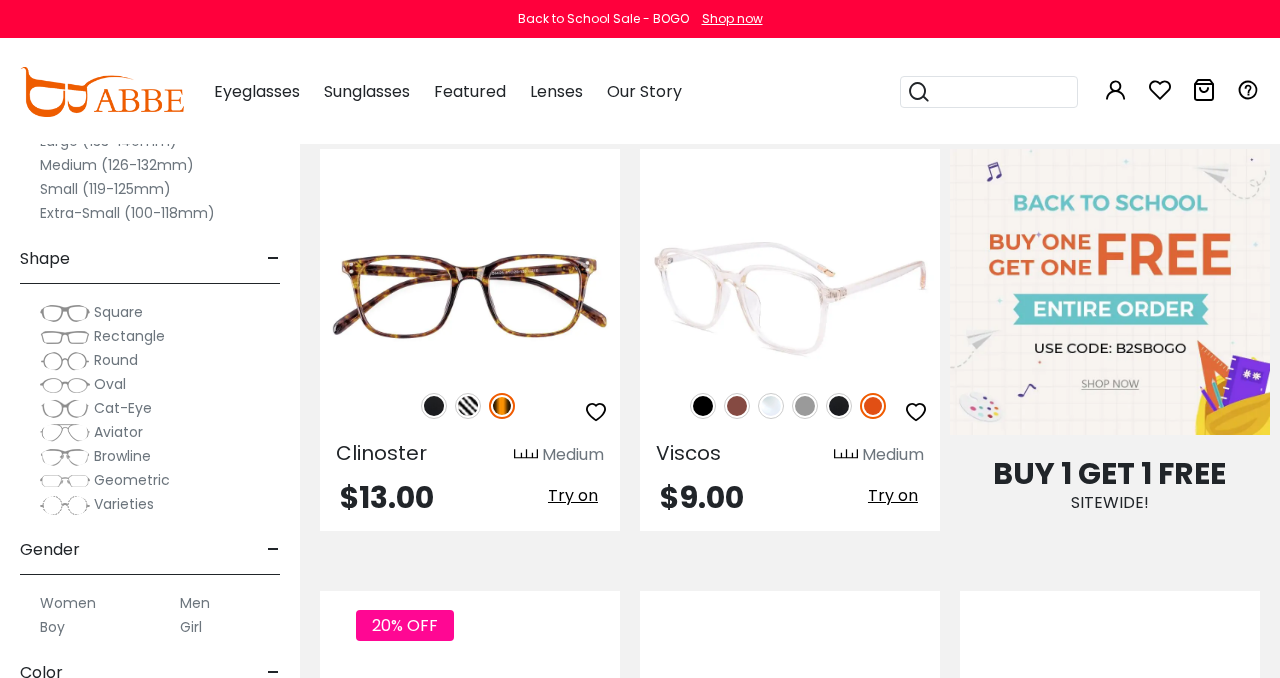 click at bounding box center [805, 406] 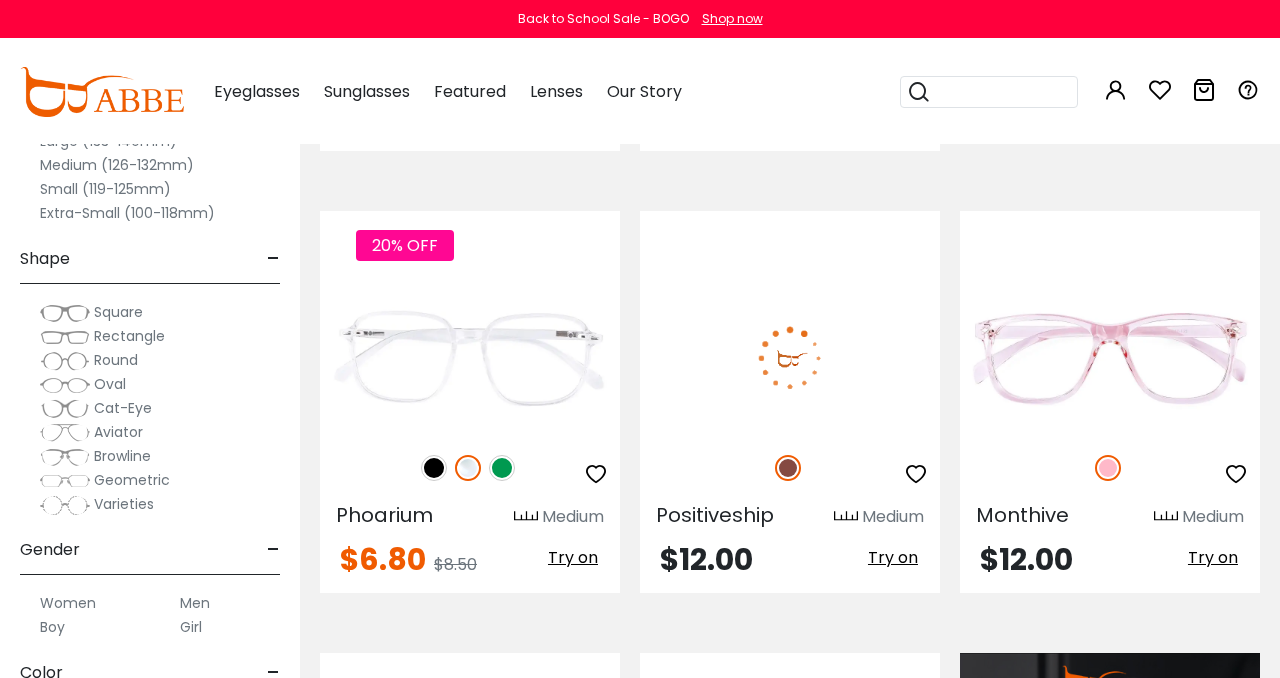 scroll, scrollTop: 1207, scrollLeft: 0, axis: vertical 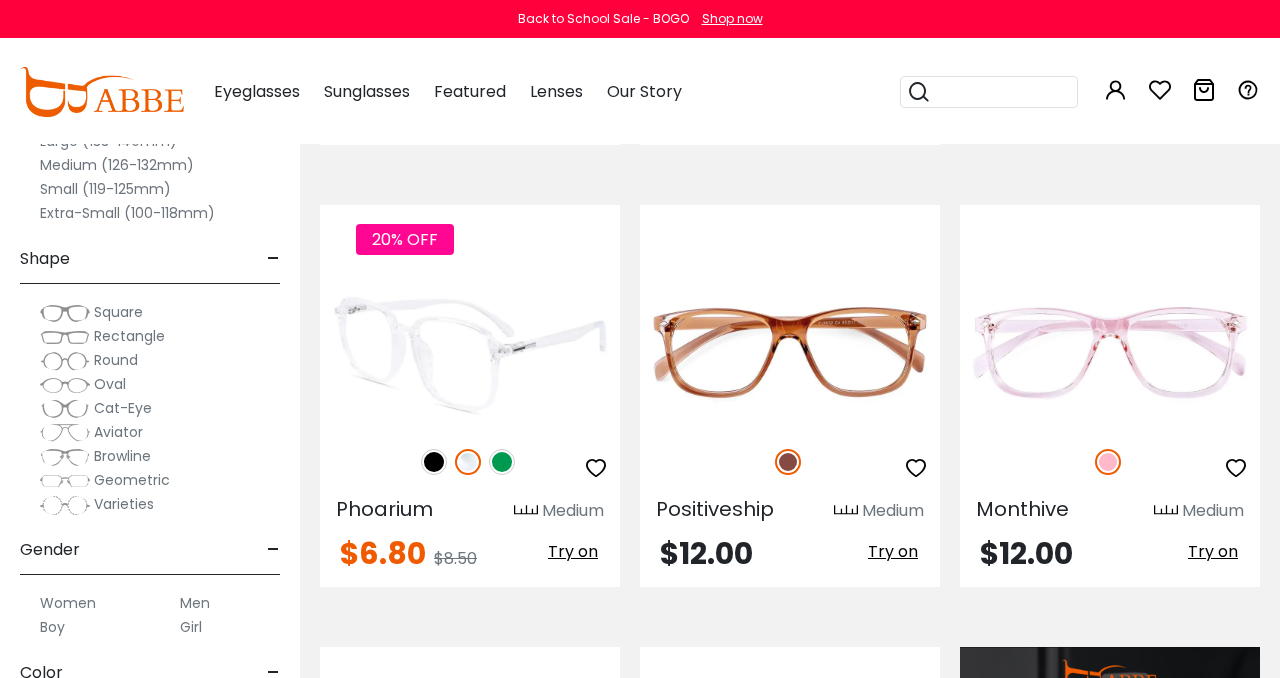 click at bounding box center [502, 462] 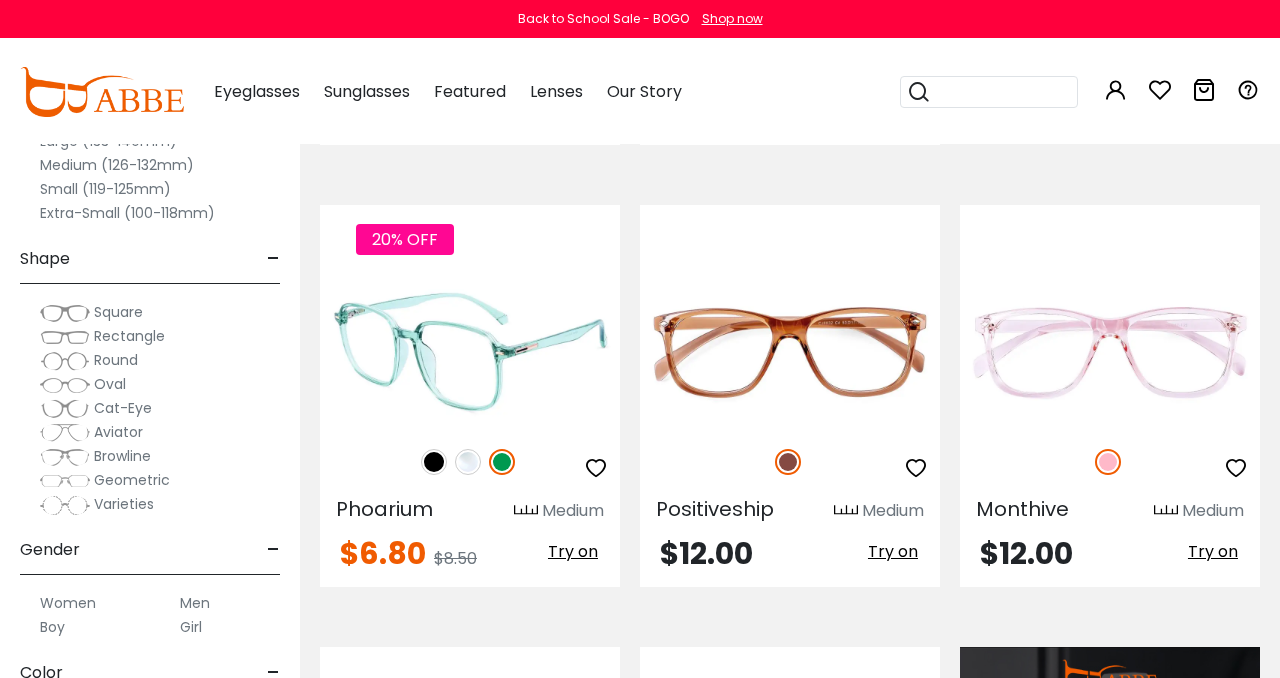 click at bounding box center (434, 462) 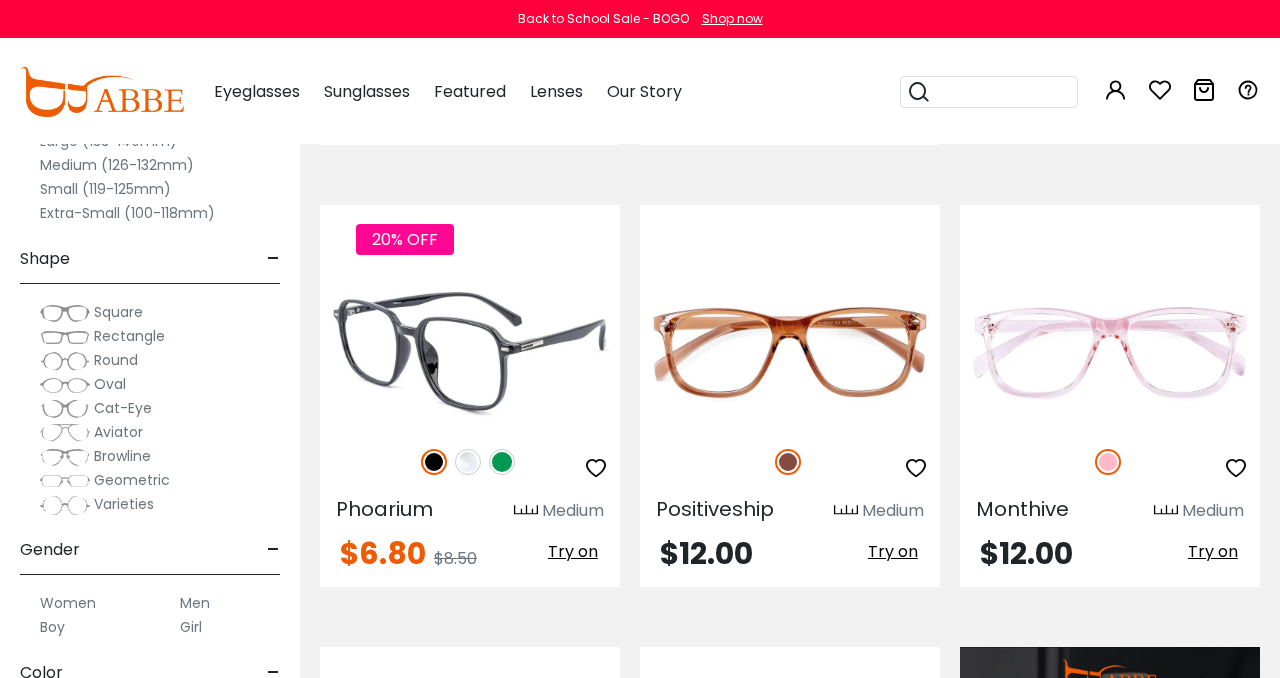 click at bounding box center (470, 352) 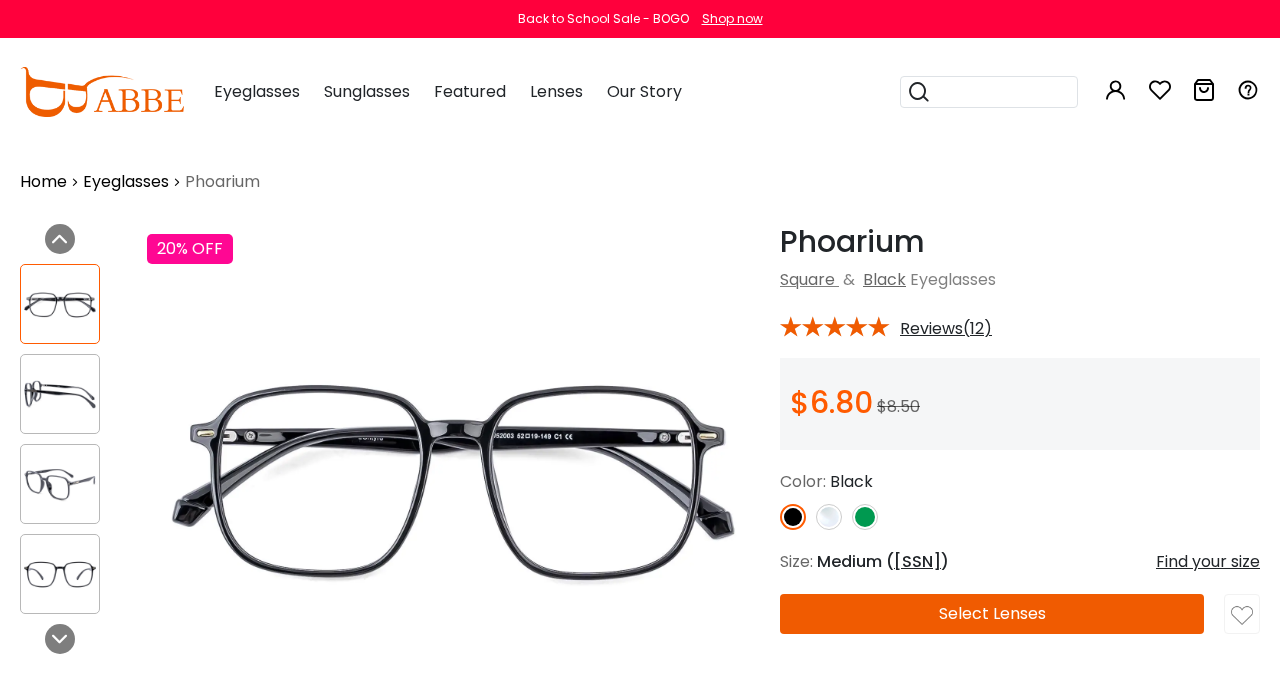 scroll, scrollTop: 0, scrollLeft: 0, axis: both 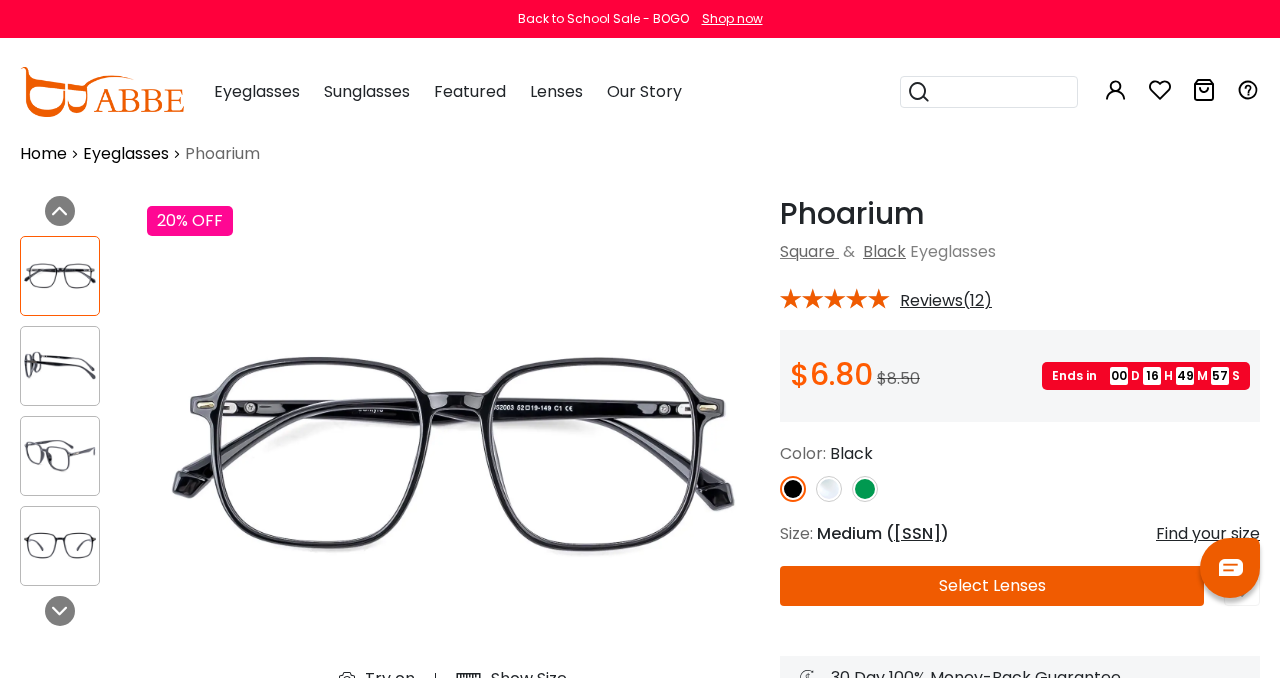 click at bounding box center (829, 489) 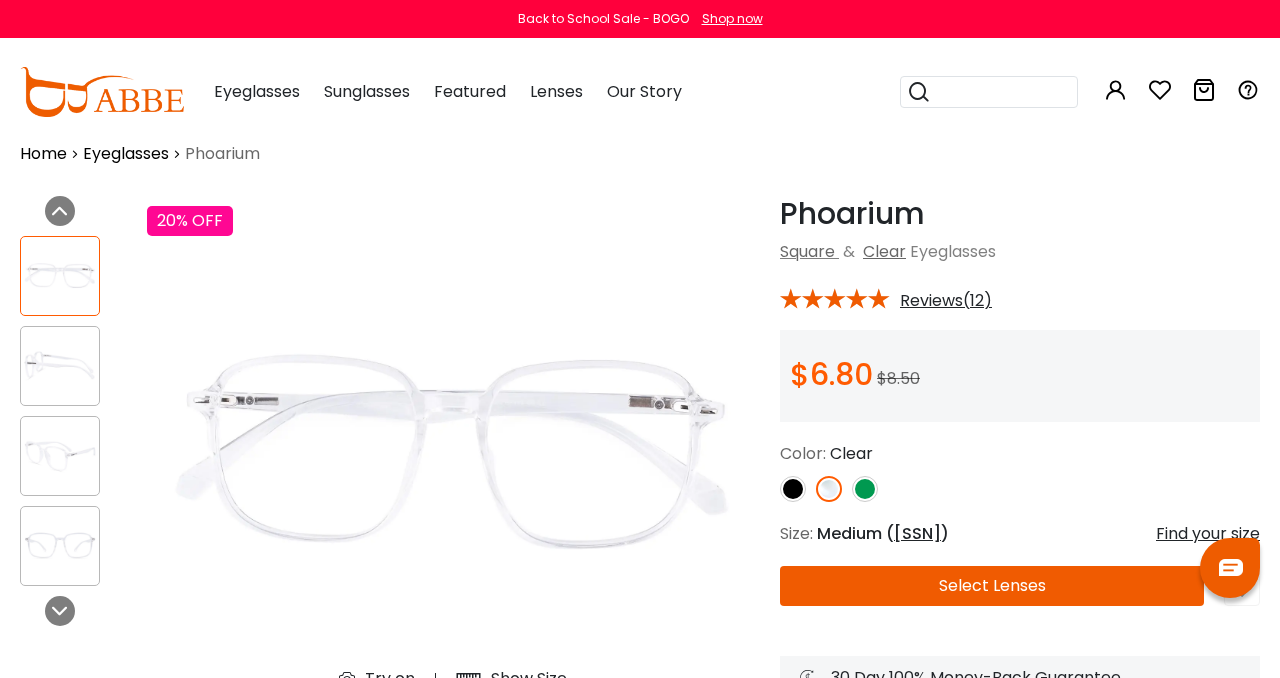 click at bounding box center [865, 489] 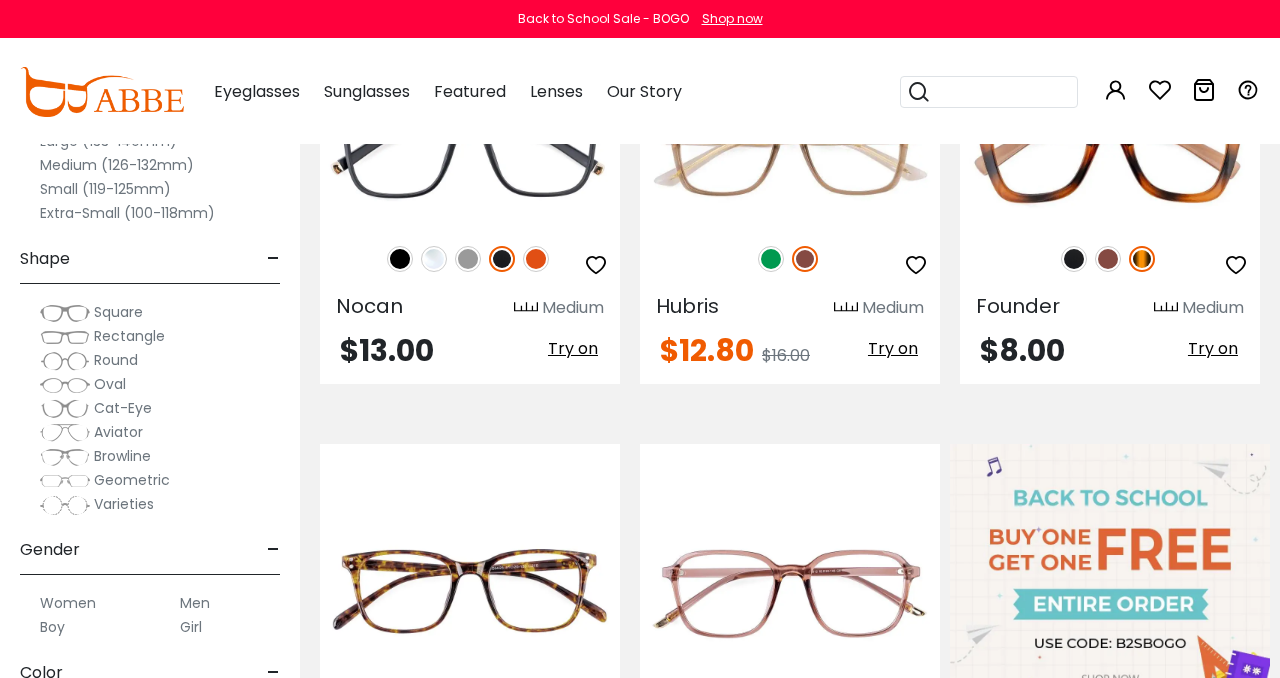scroll, scrollTop: 0, scrollLeft: 0, axis: both 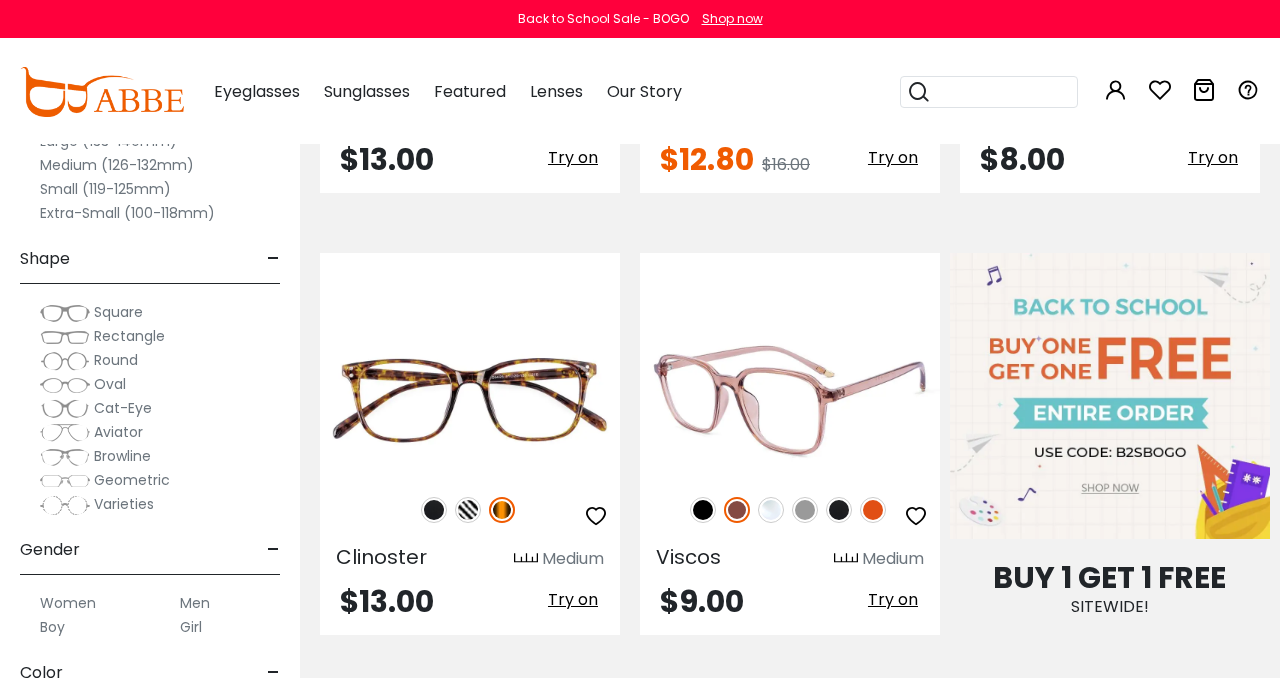 click at bounding box center (790, 400) 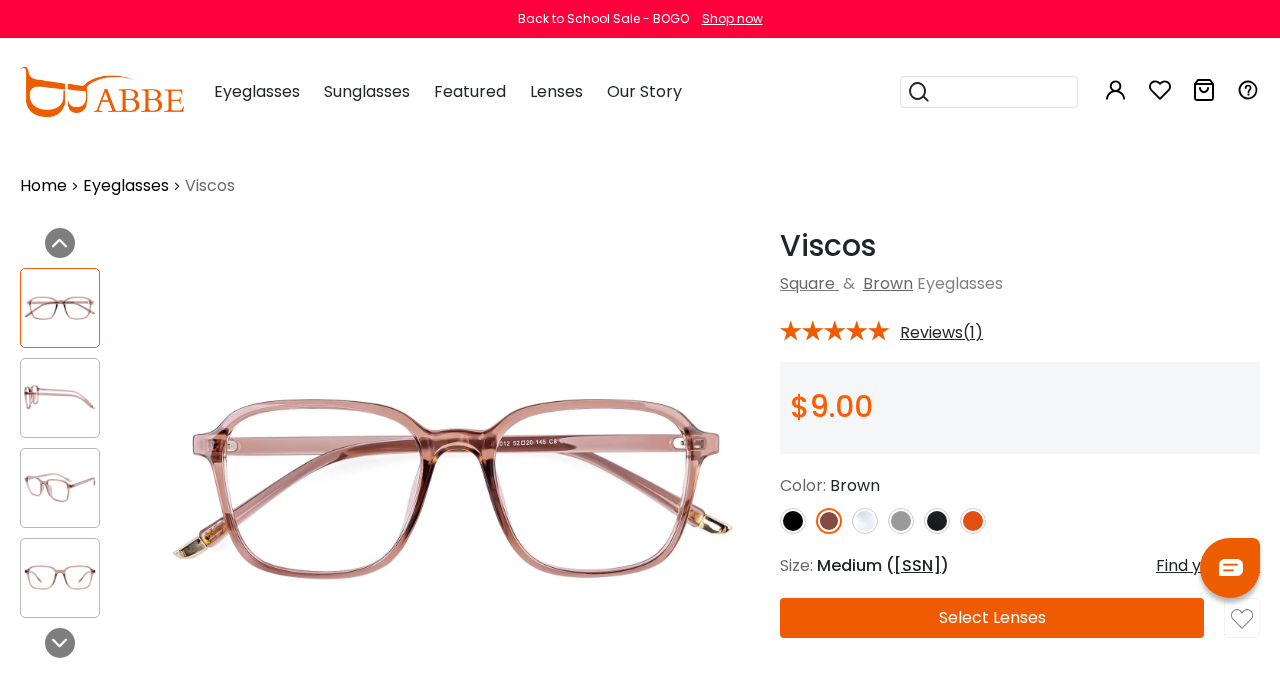 scroll, scrollTop: 444, scrollLeft: 0, axis: vertical 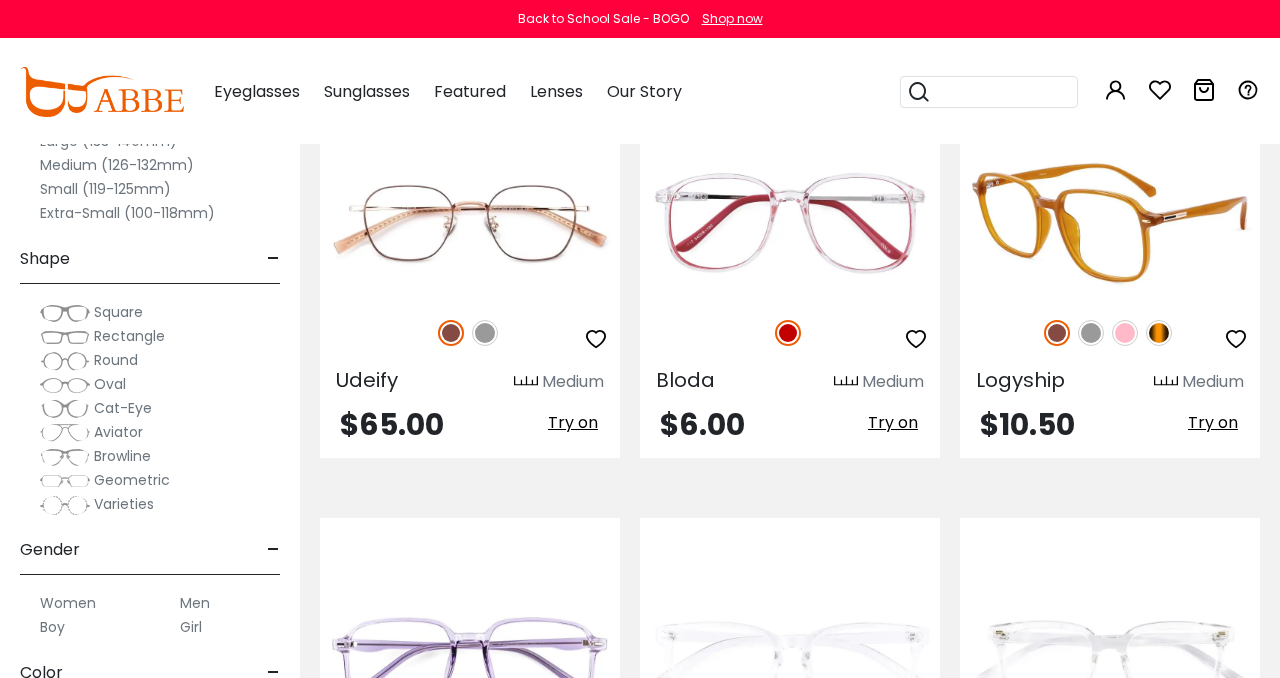 click at bounding box center [1091, 333] 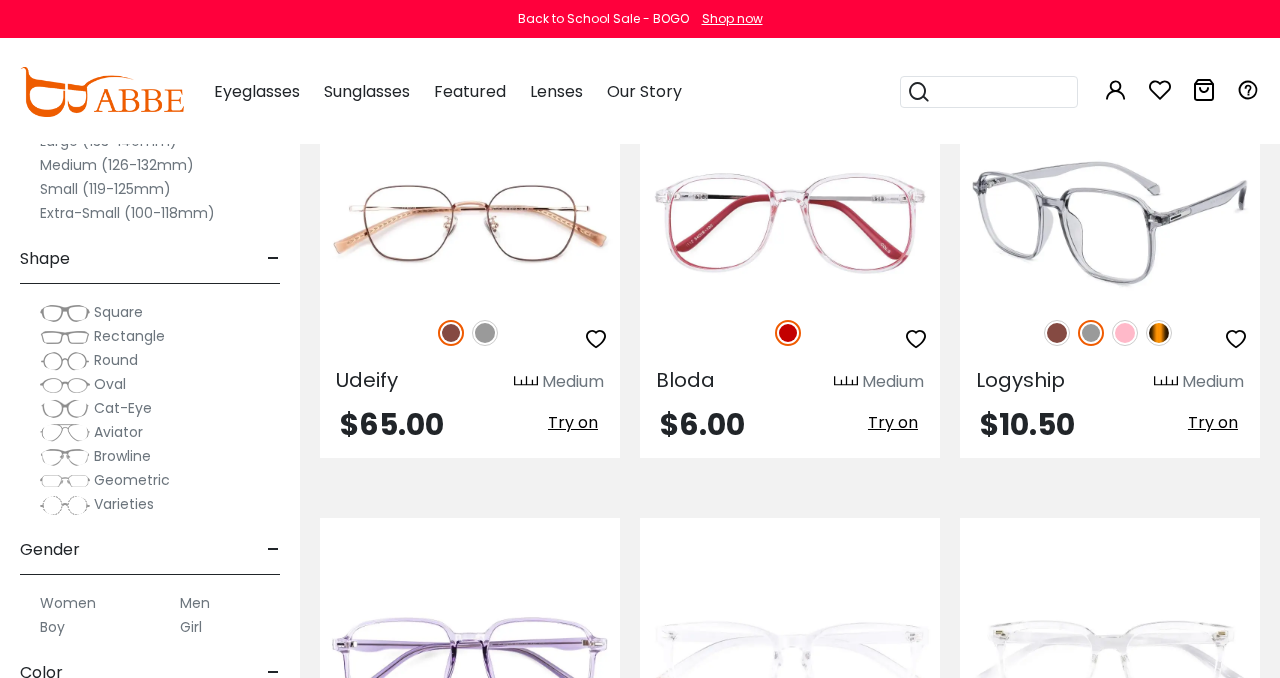 click at bounding box center [1125, 333] 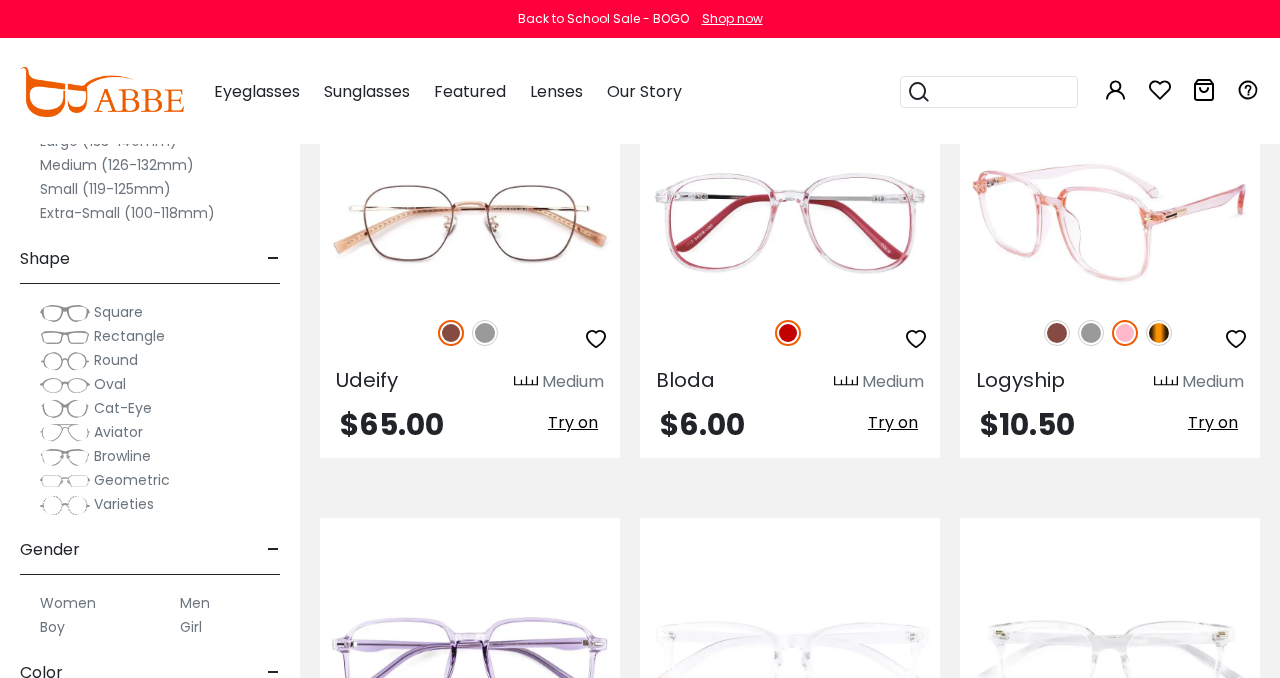 click at bounding box center [1159, 333] 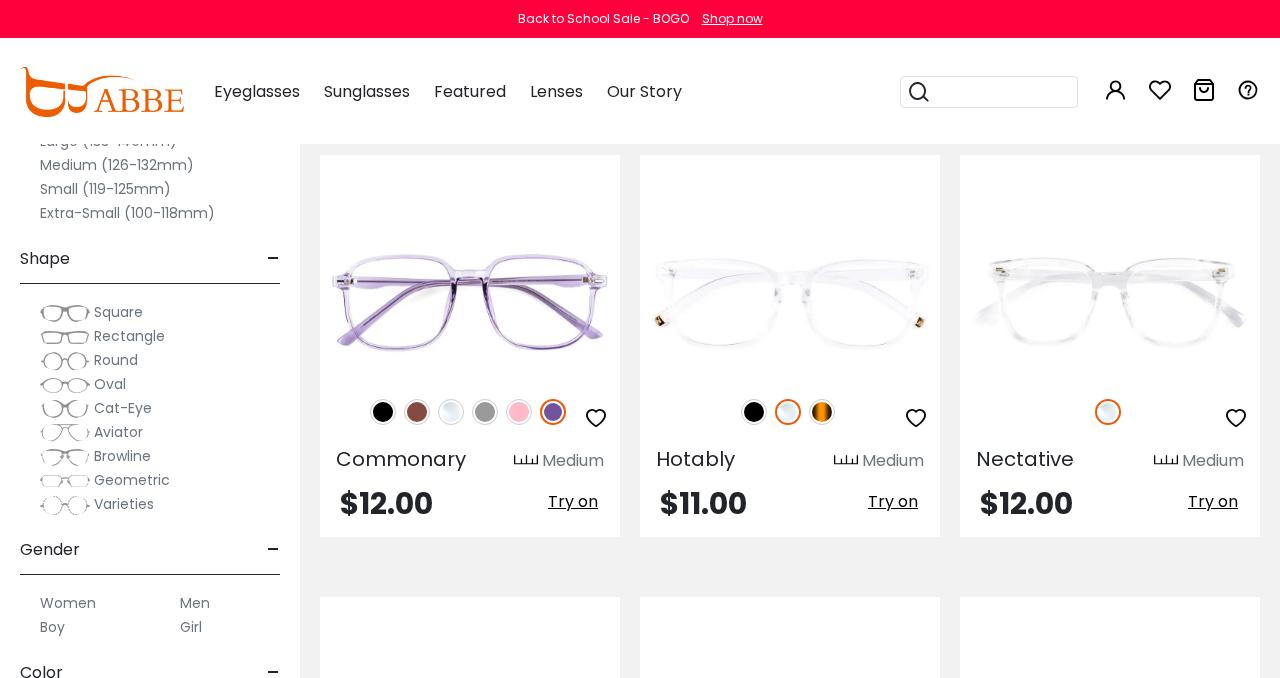 scroll, scrollTop: 3913, scrollLeft: 0, axis: vertical 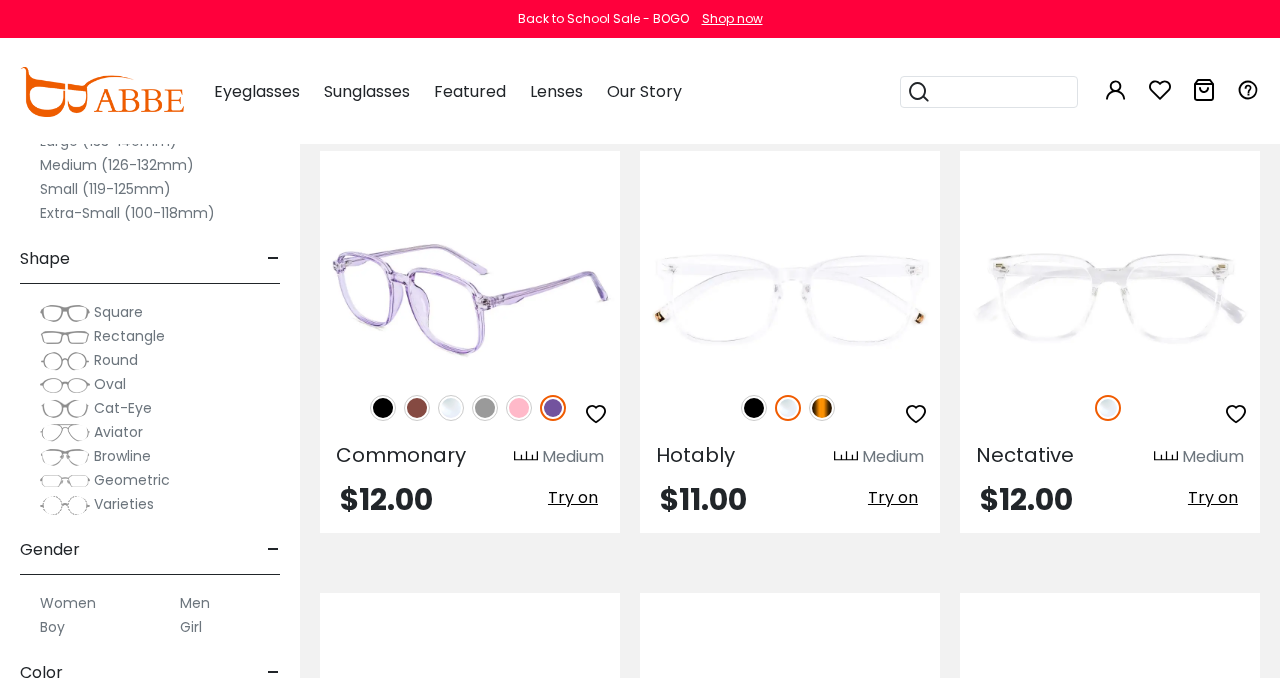 click at bounding box center [417, 408] 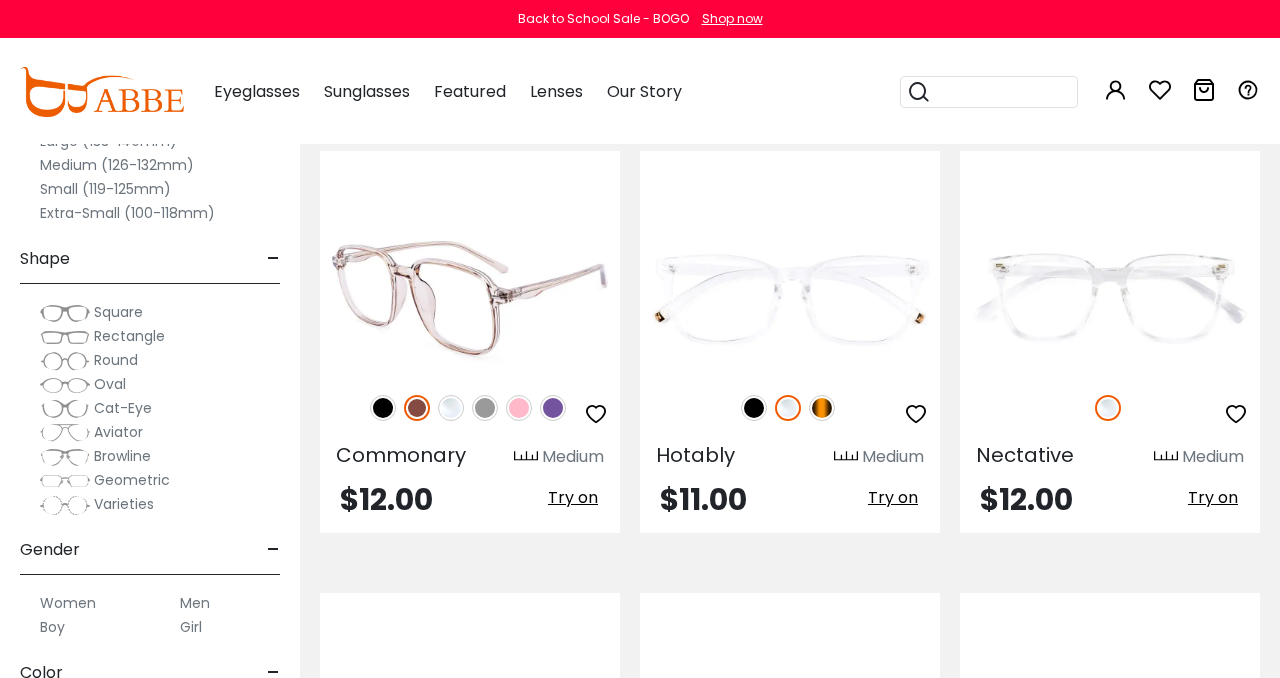 click at bounding box center (451, 408) 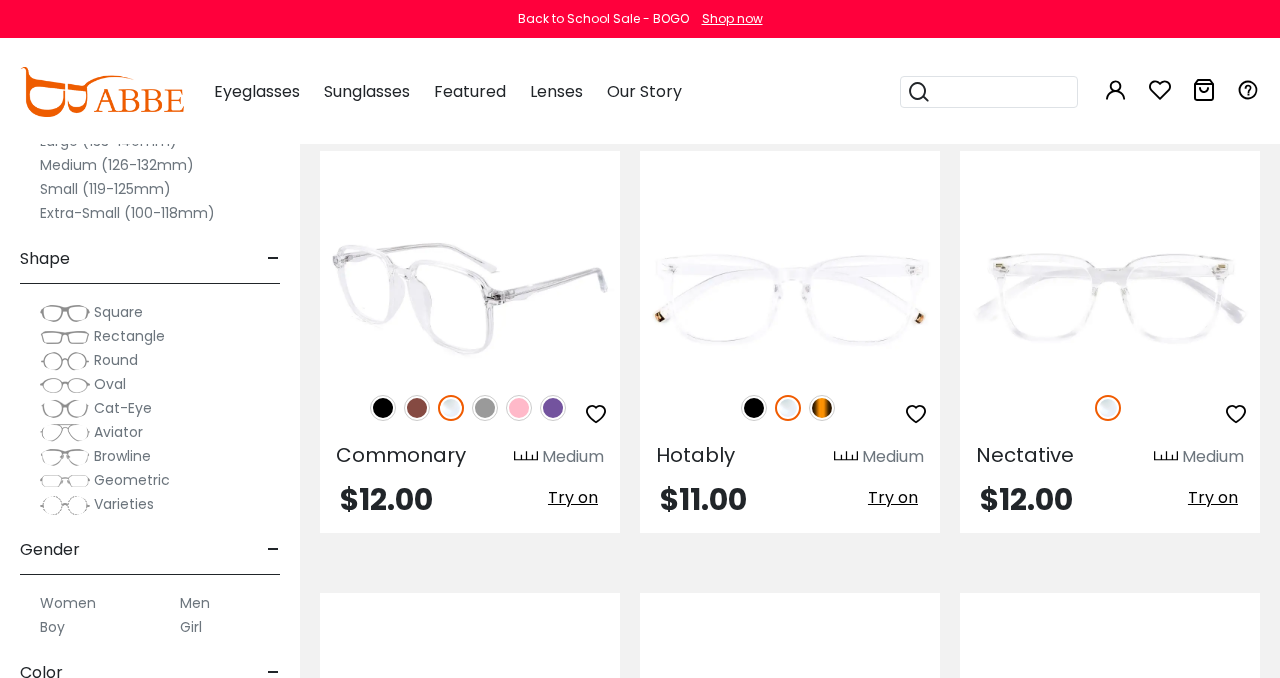 click at bounding box center (485, 408) 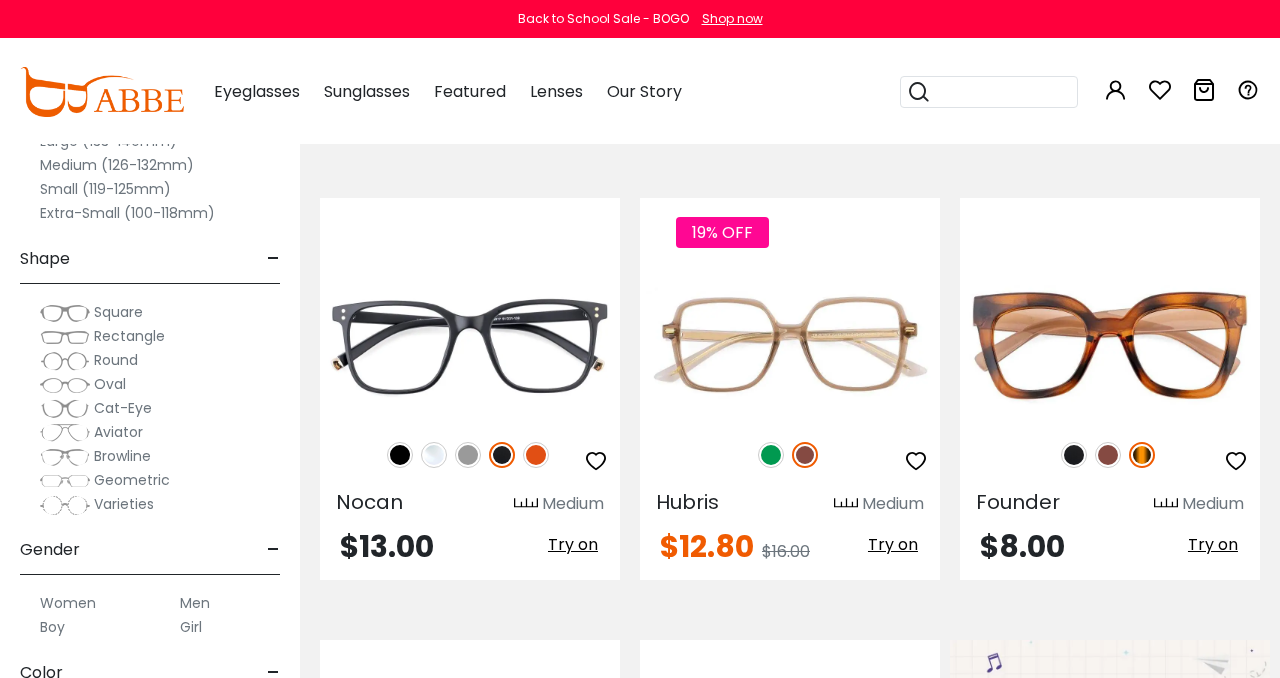 scroll, scrollTop: 342, scrollLeft: 0, axis: vertical 